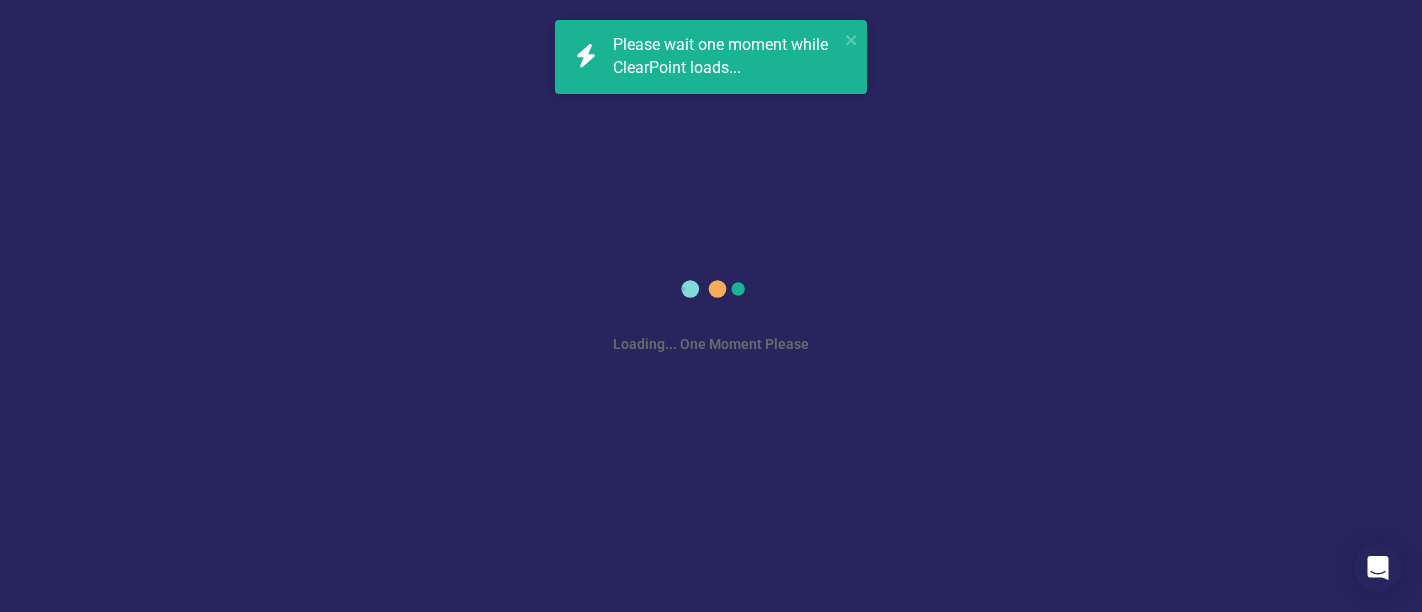scroll, scrollTop: 0, scrollLeft: 0, axis: both 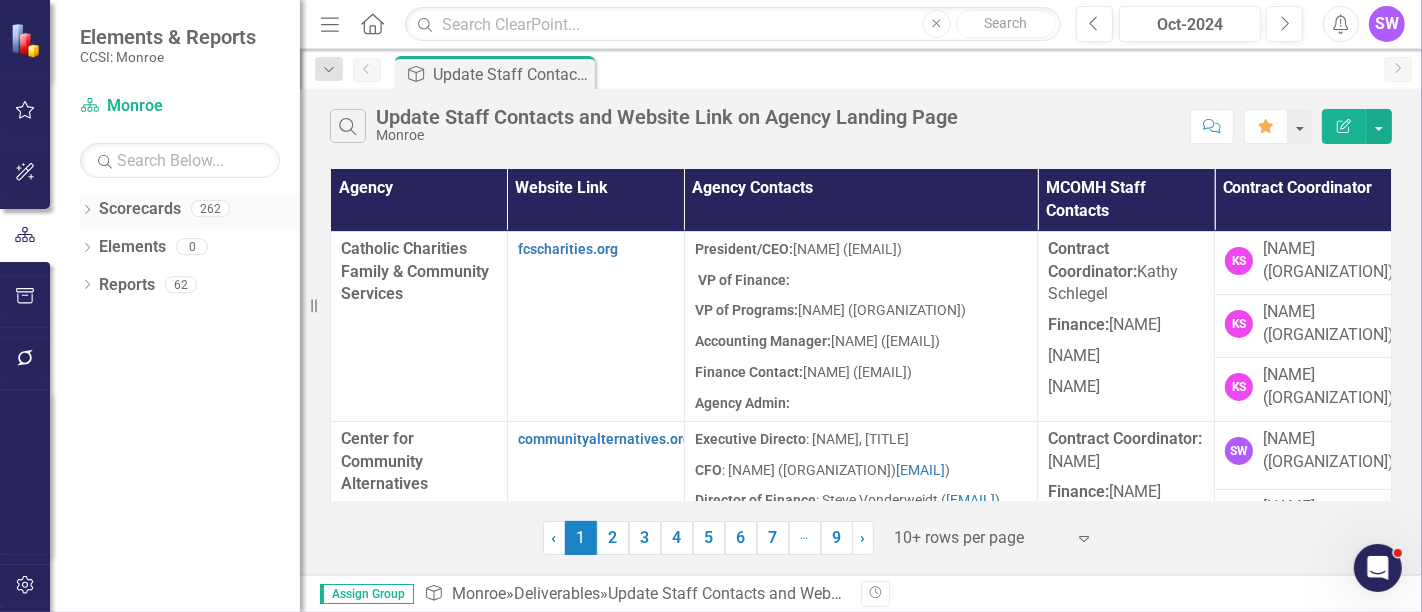 click on "Dropdown" 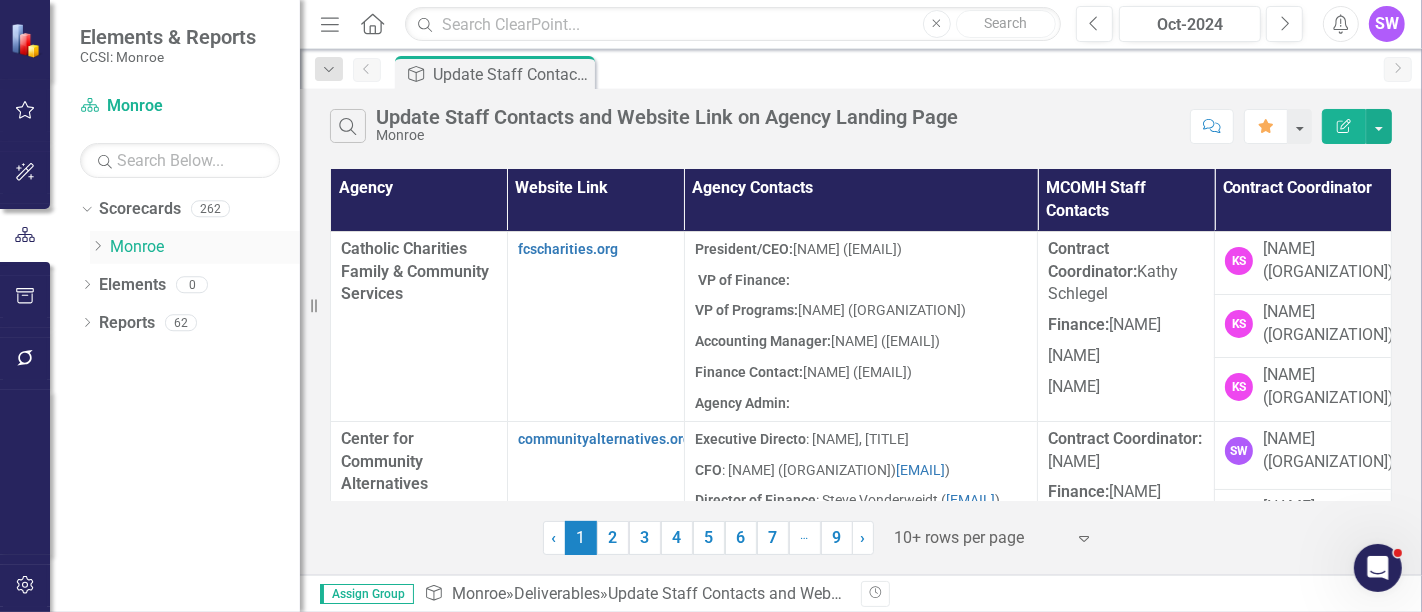 click on "Dropdown" 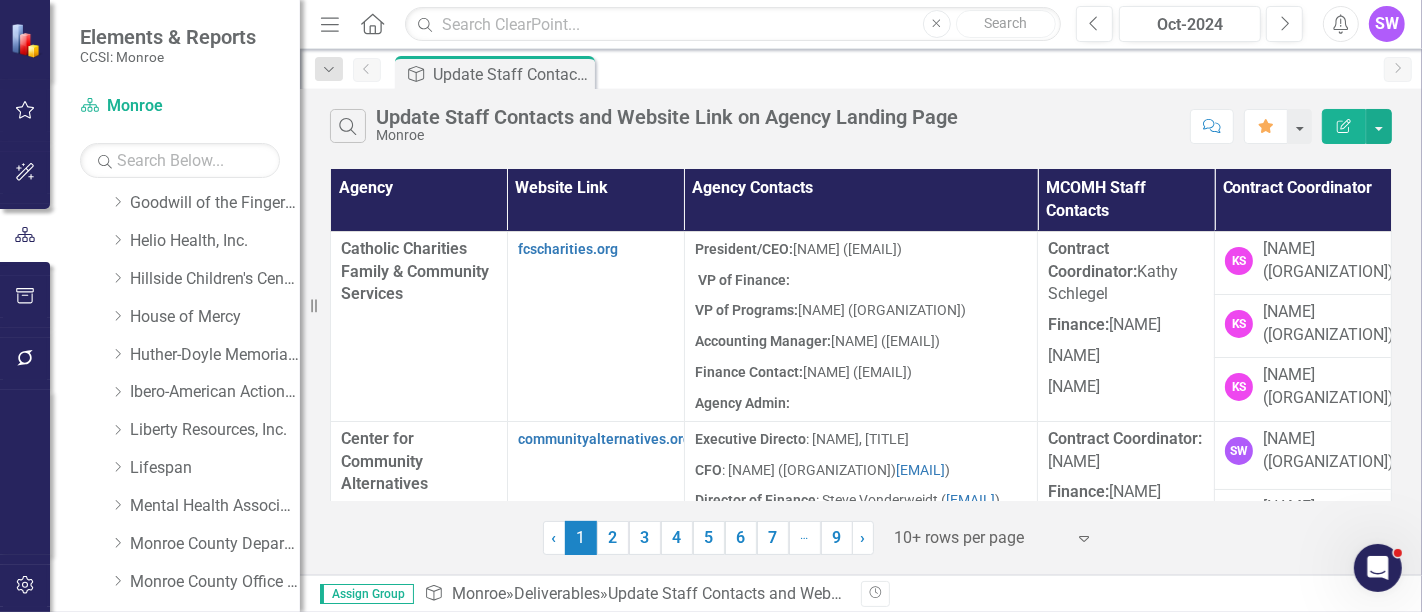 scroll, scrollTop: 1319, scrollLeft: 0, axis: vertical 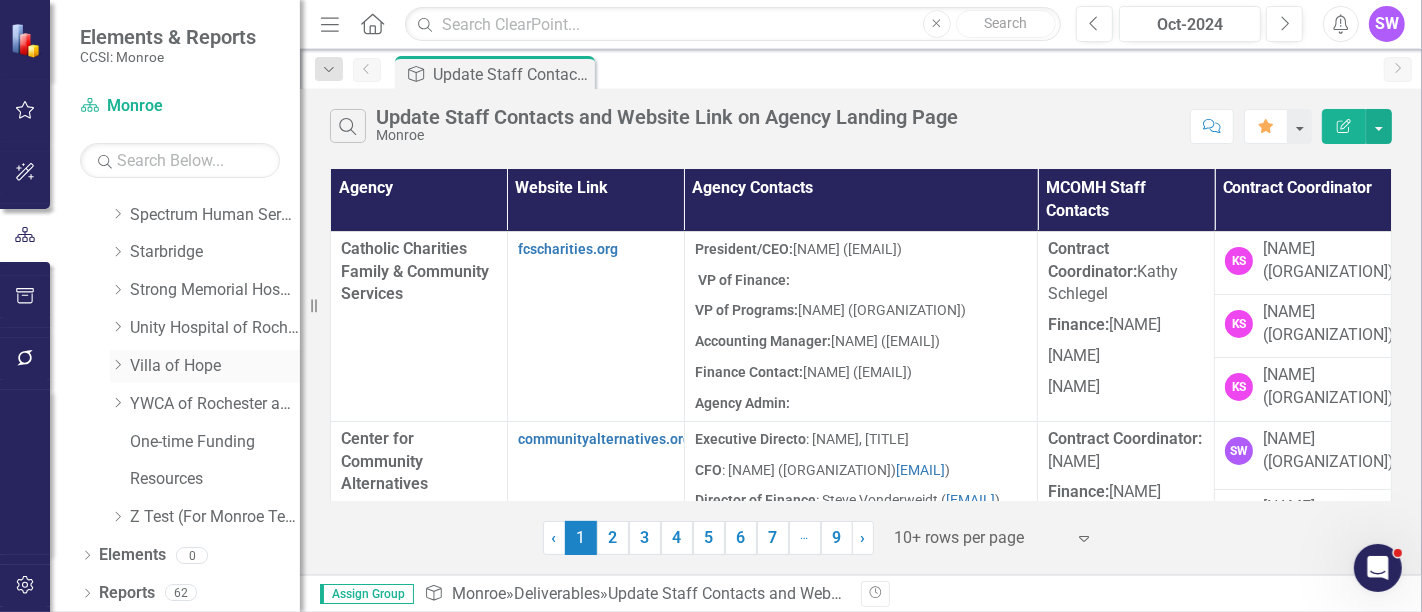 click on "Dropdown" at bounding box center [117, 366] 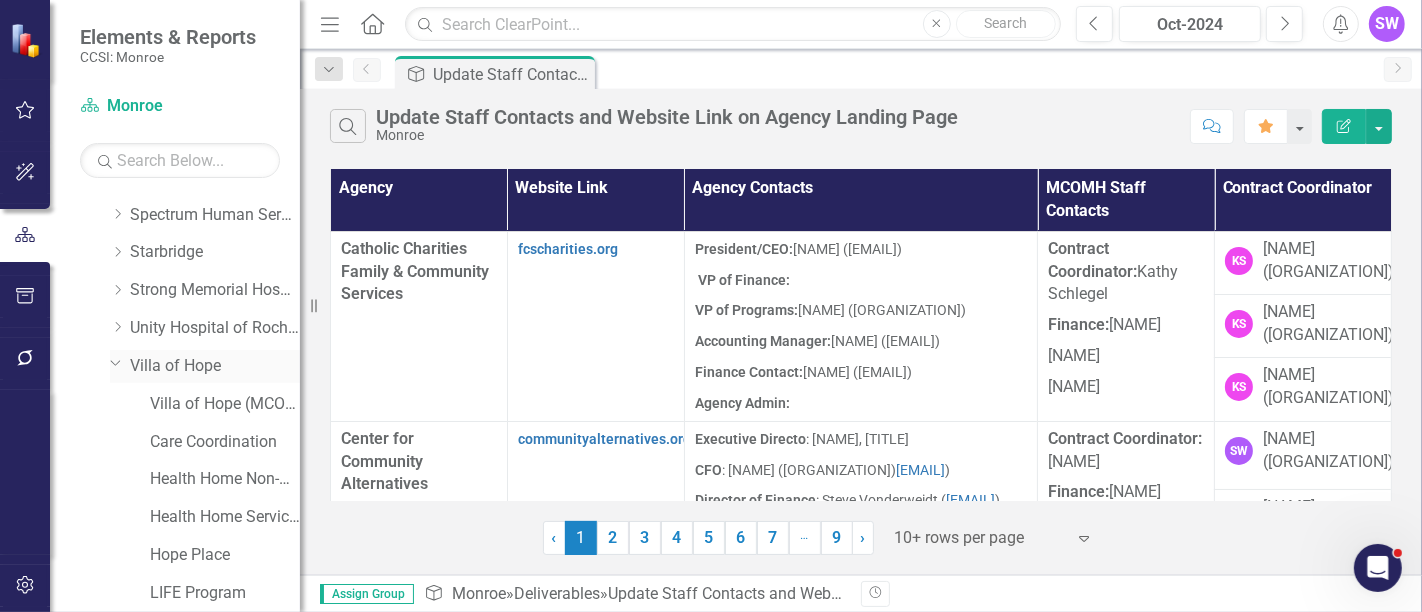 click on "Villa of Hope" at bounding box center (215, 366) 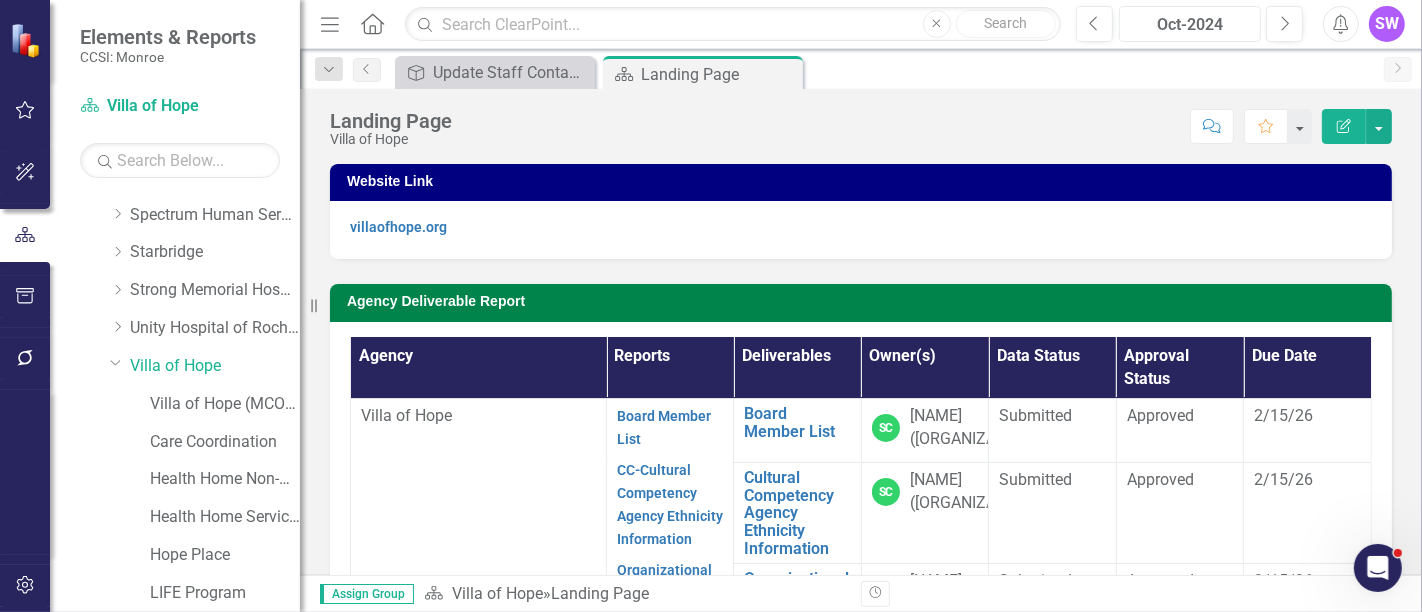 click on "Oct-2024" at bounding box center [1190, 25] 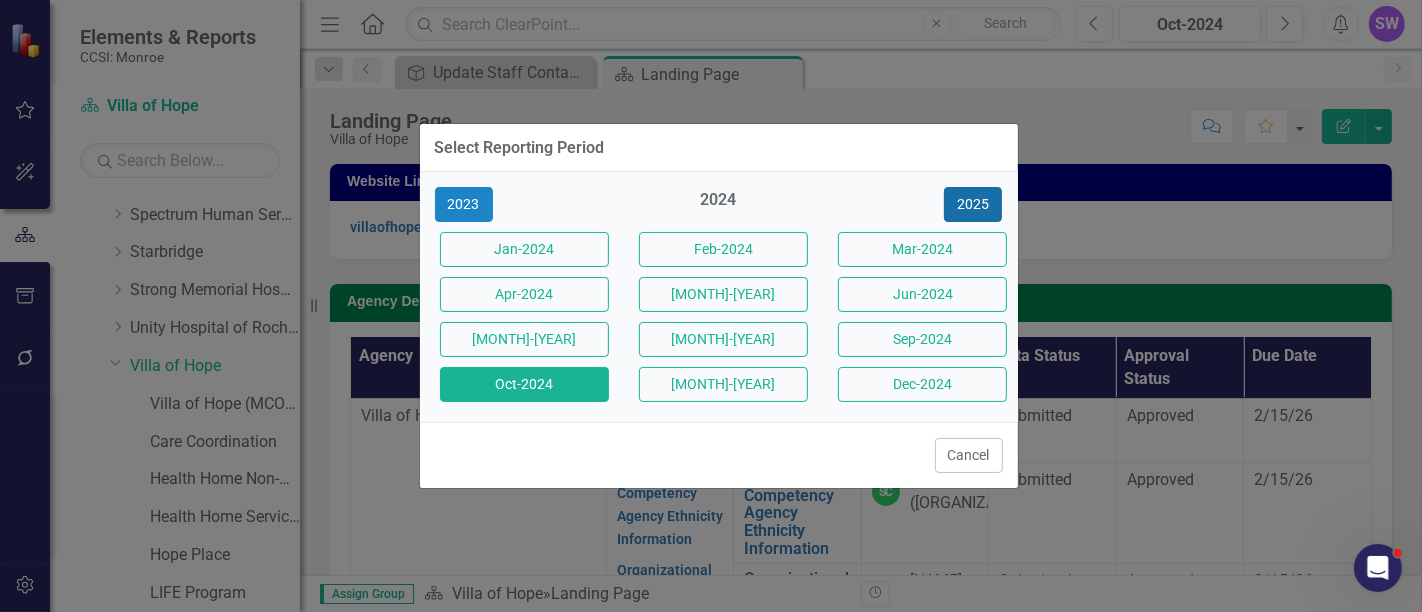 click on "2025" at bounding box center (973, 204) 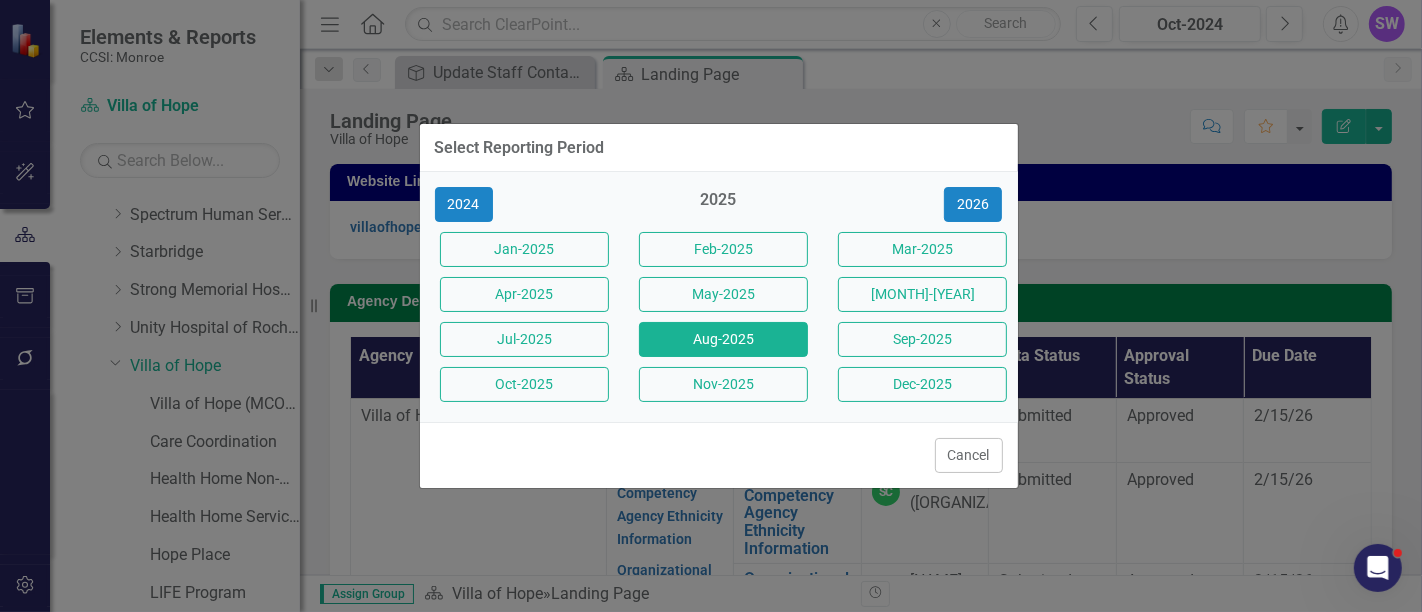 click on "Aug-2025" at bounding box center [723, 339] 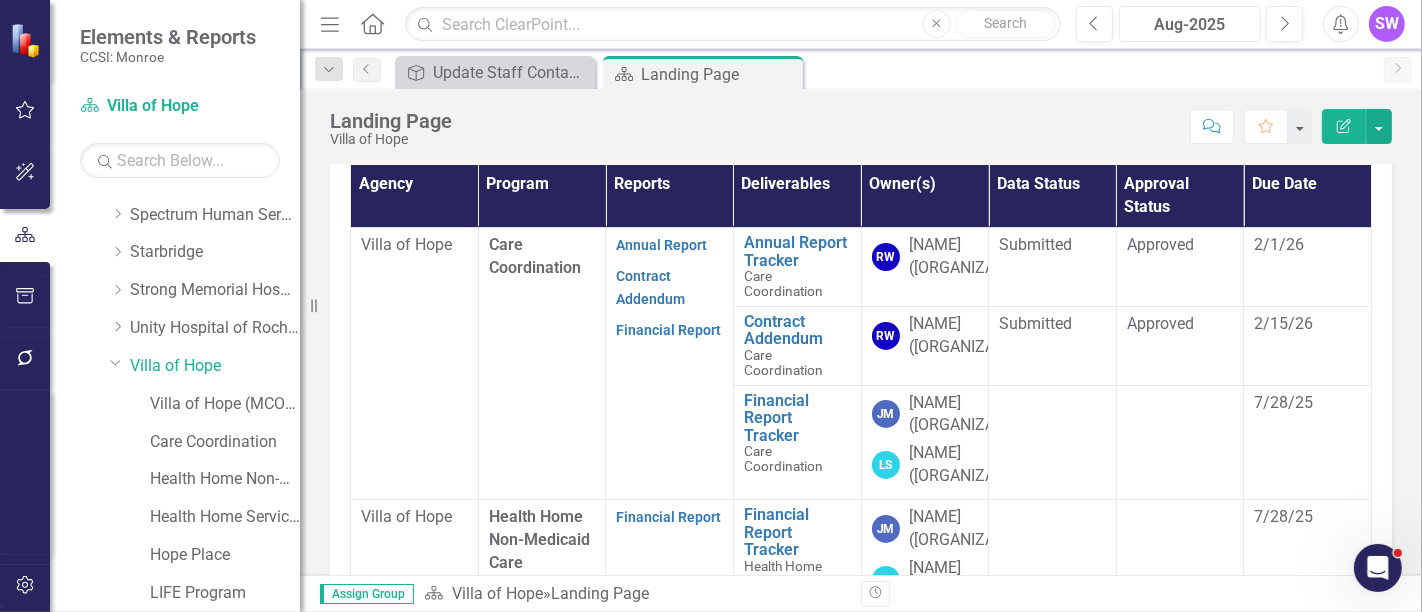 scroll, scrollTop: 503, scrollLeft: 0, axis: vertical 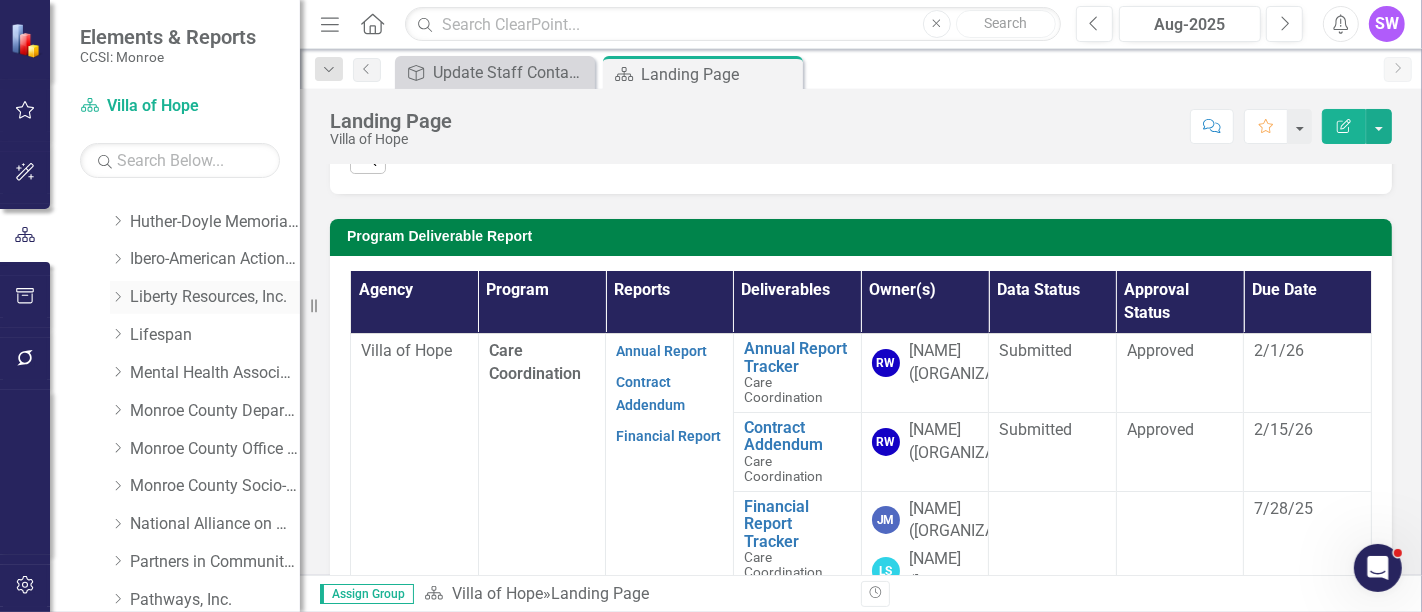 click on "Dropdown" 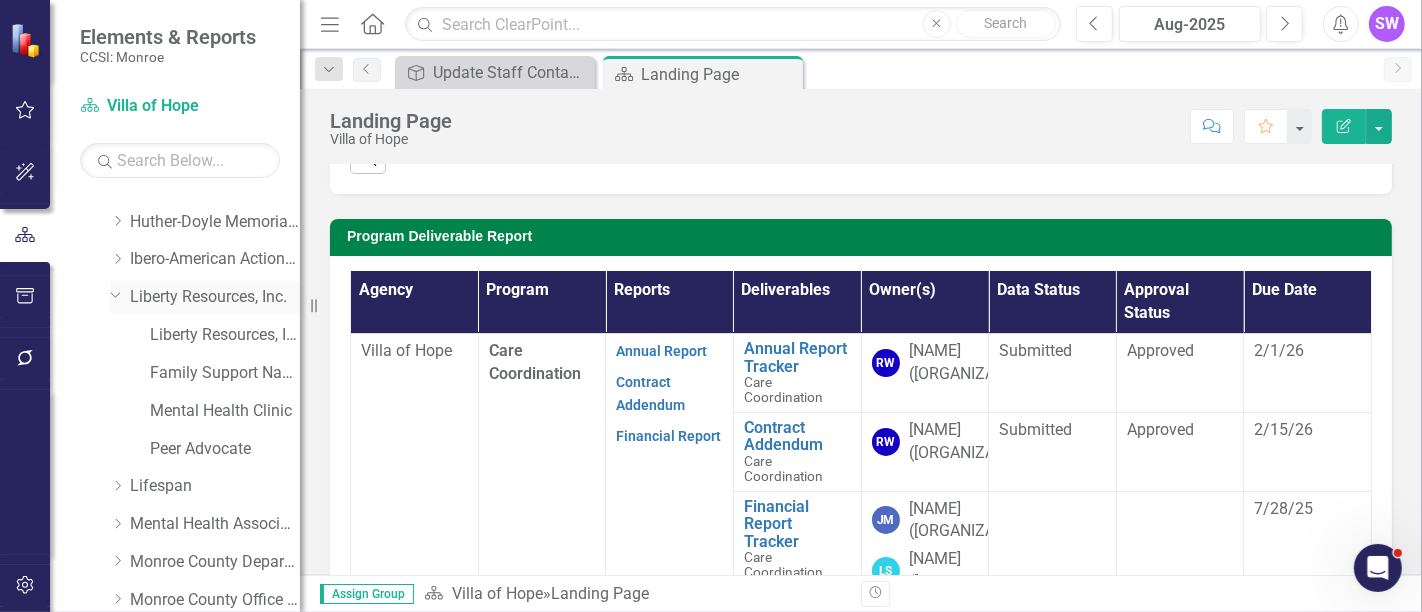click on "Liberty Resources, Inc." at bounding box center [215, 297] 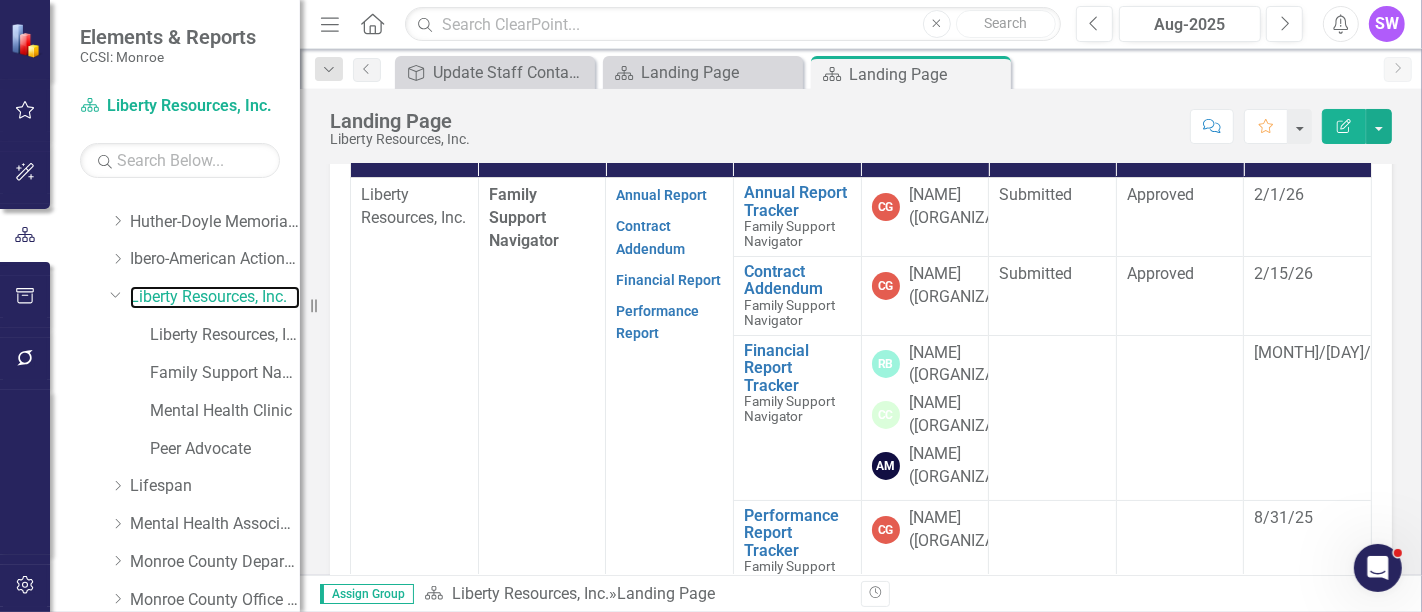 scroll, scrollTop: 590, scrollLeft: 0, axis: vertical 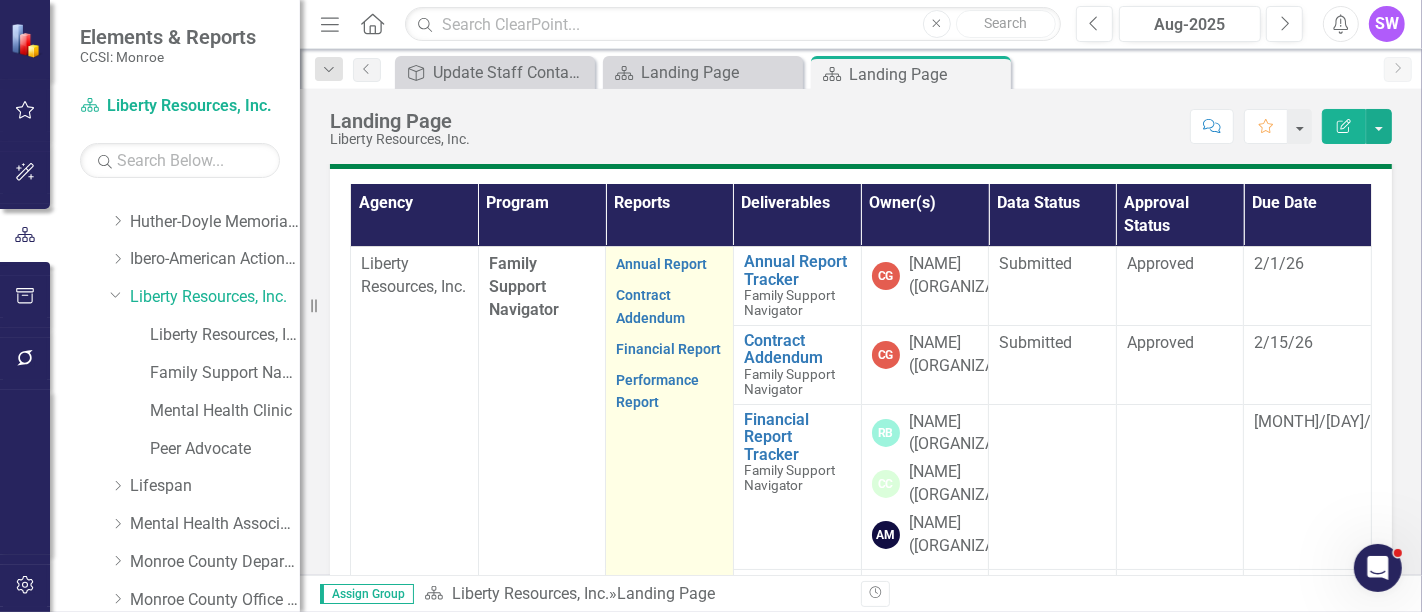 click on "Performance Report" at bounding box center (669, 390) 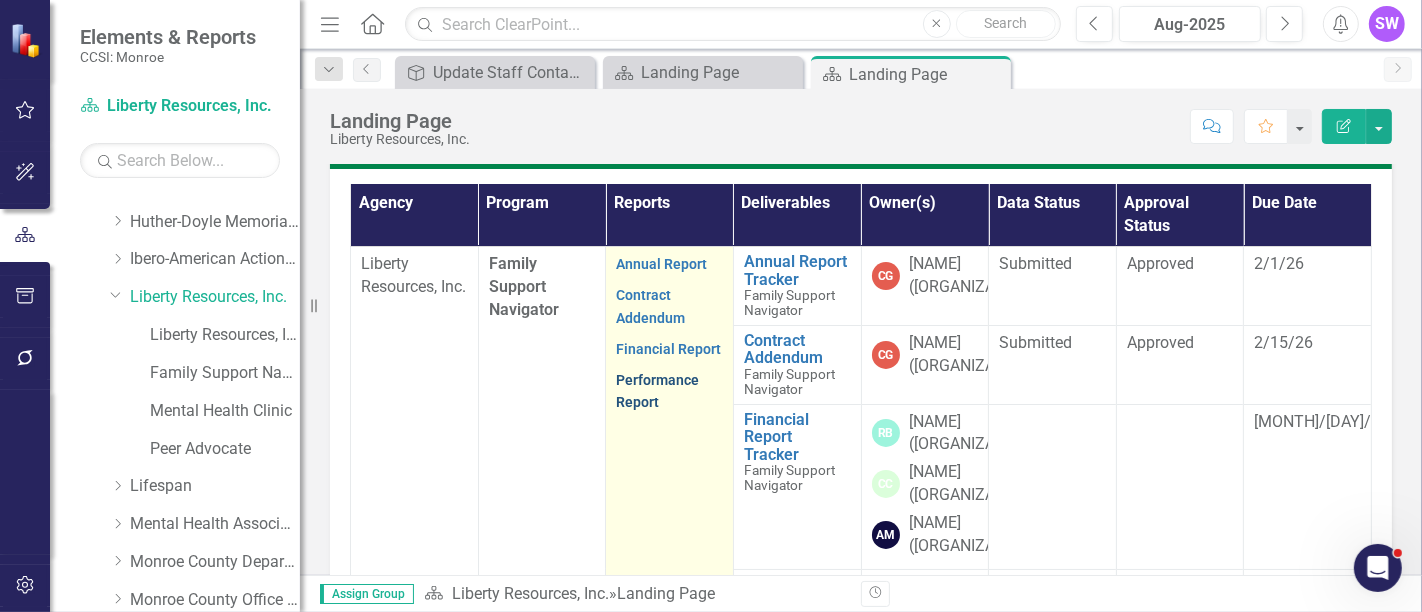 click on "Performance Report" at bounding box center (657, 391) 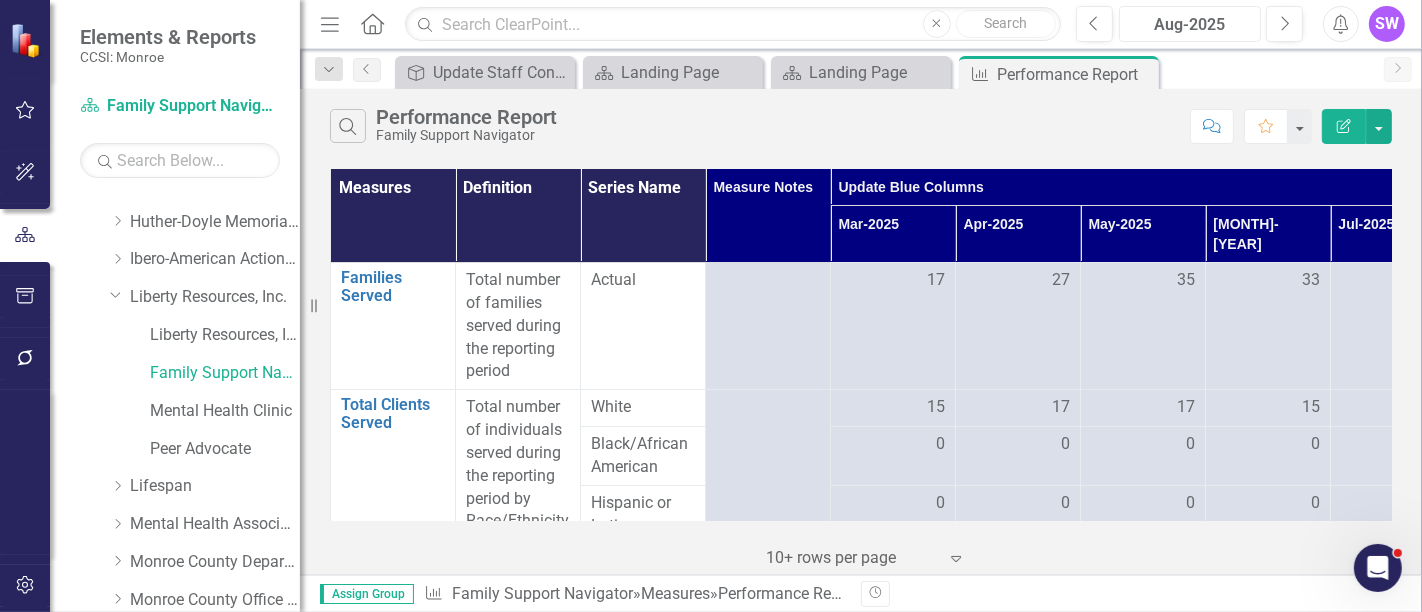 click on "Aug-2025" at bounding box center [1190, 25] 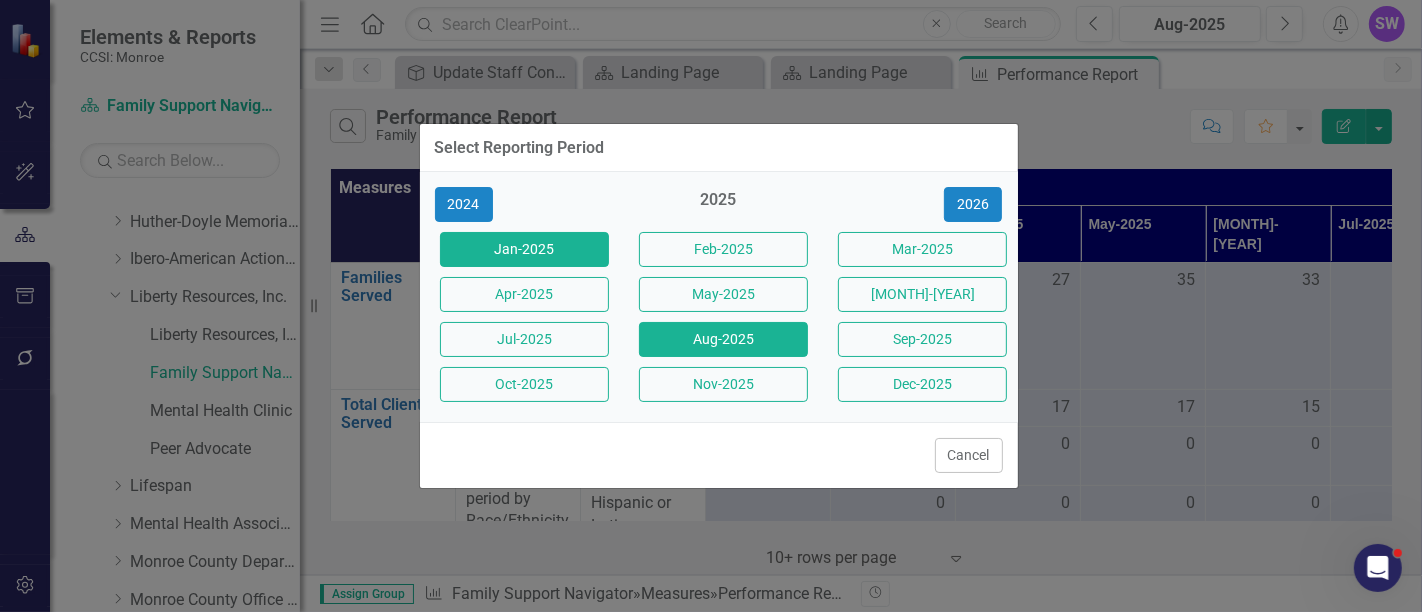 click on "Jan-2025" at bounding box center [524, 249] 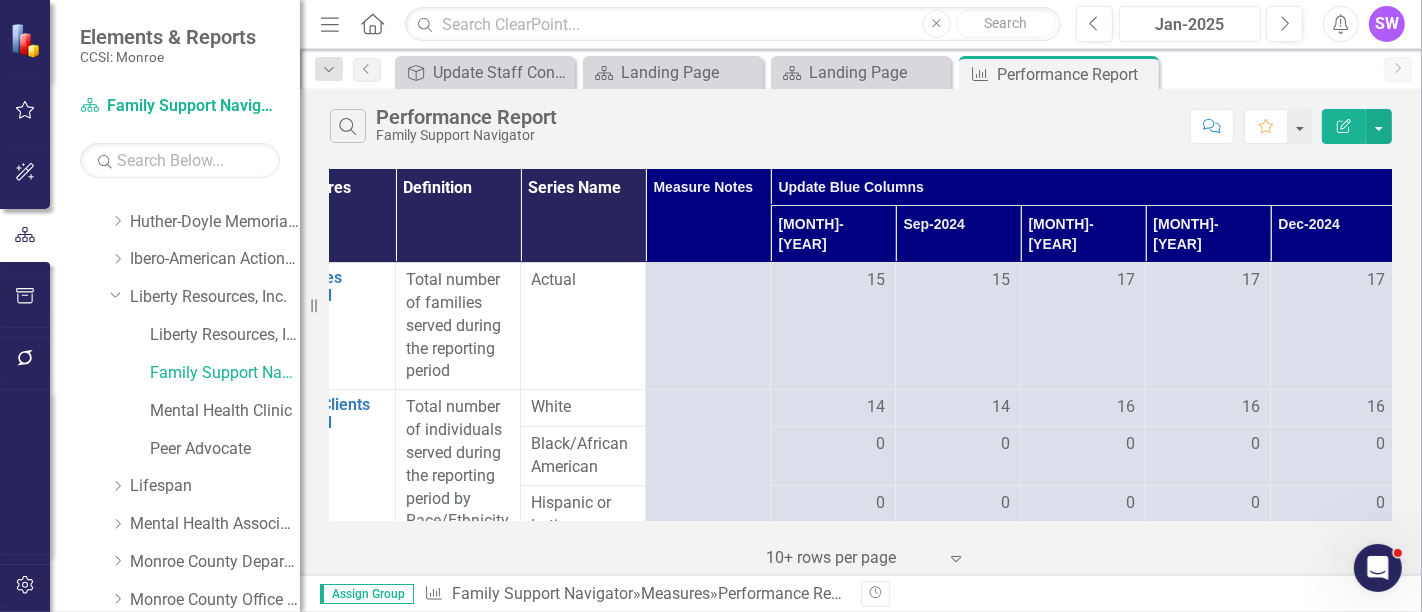 scroll, scrollTop: 0, scrollLeft: 0, axis: both 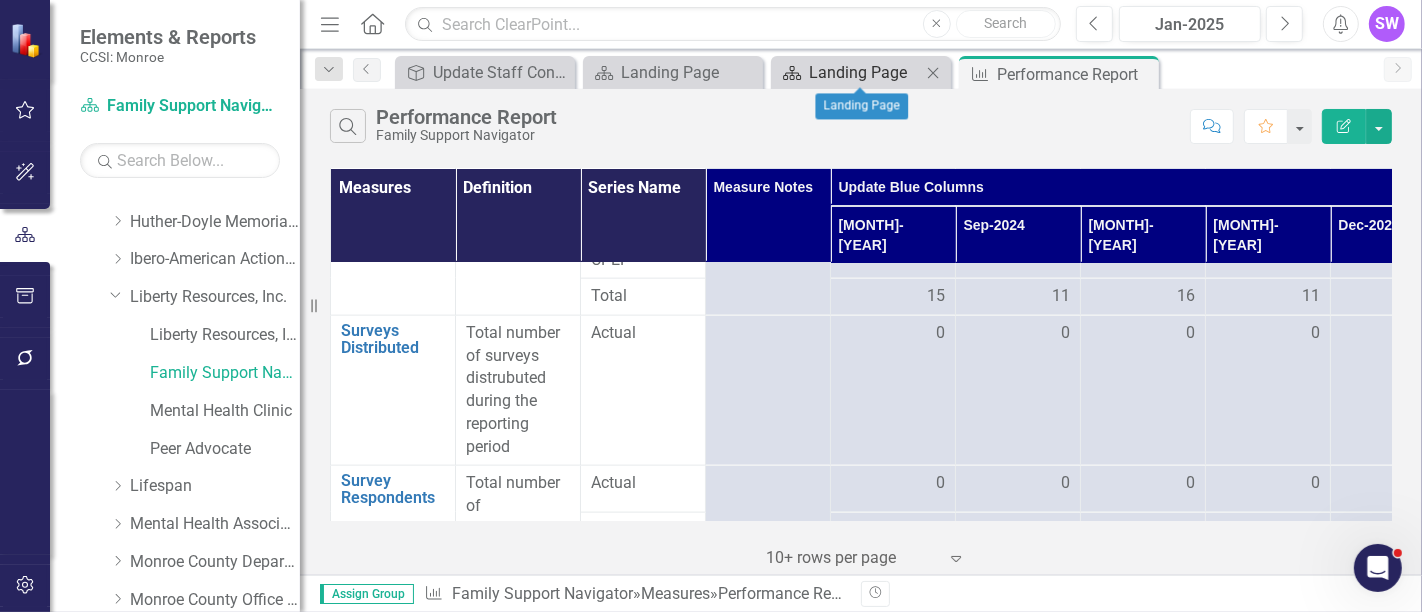 click on "Landing Page" at bounding box center (865, 72) 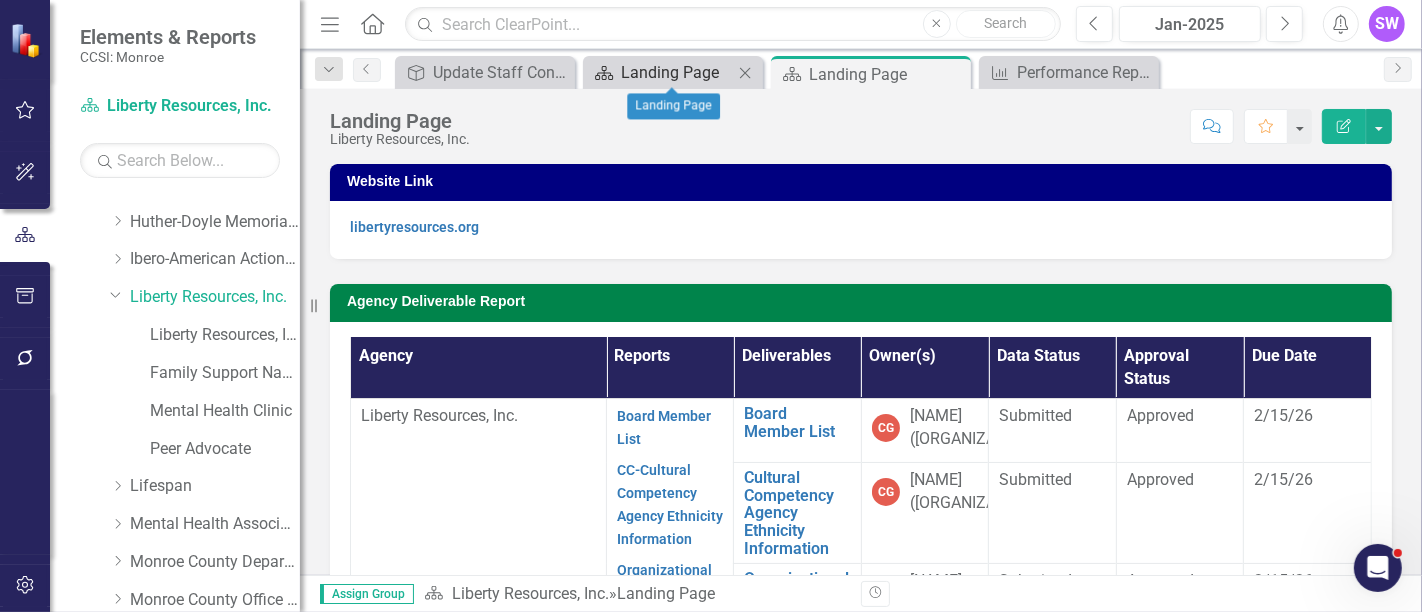 click on "Landing Page" at bounding box center (677, 72) 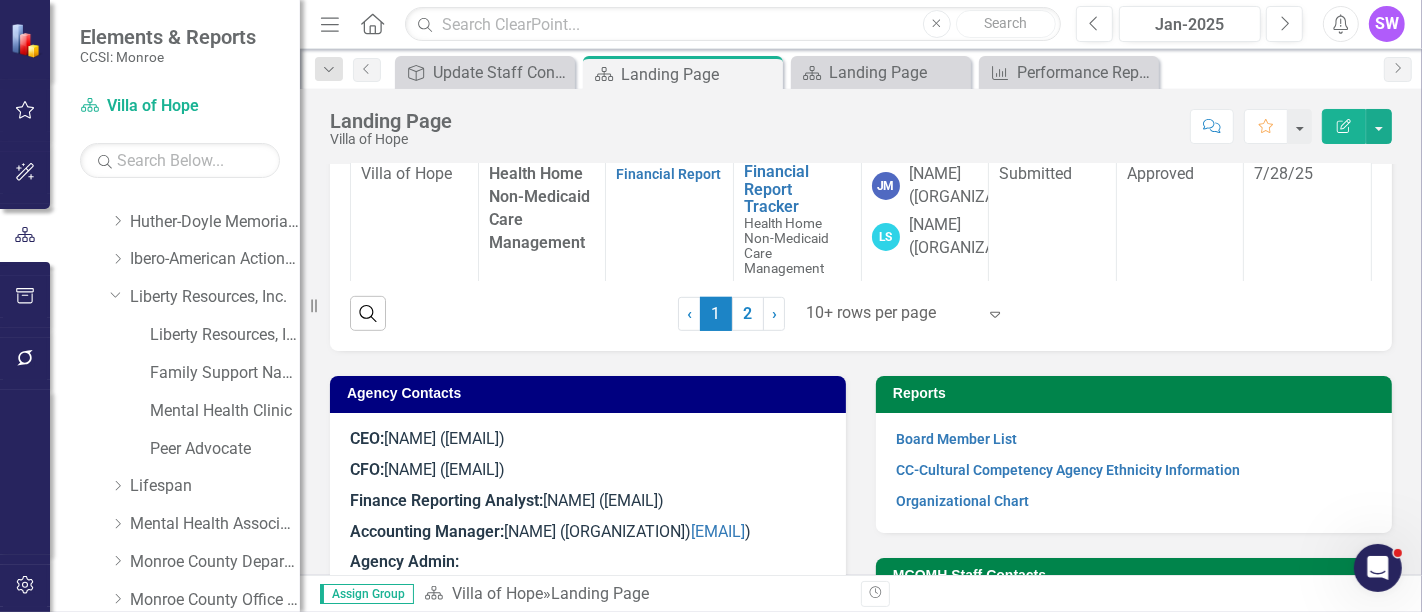 scroll, scrollTop: 948, scrollLeft: 0, axis: vertical 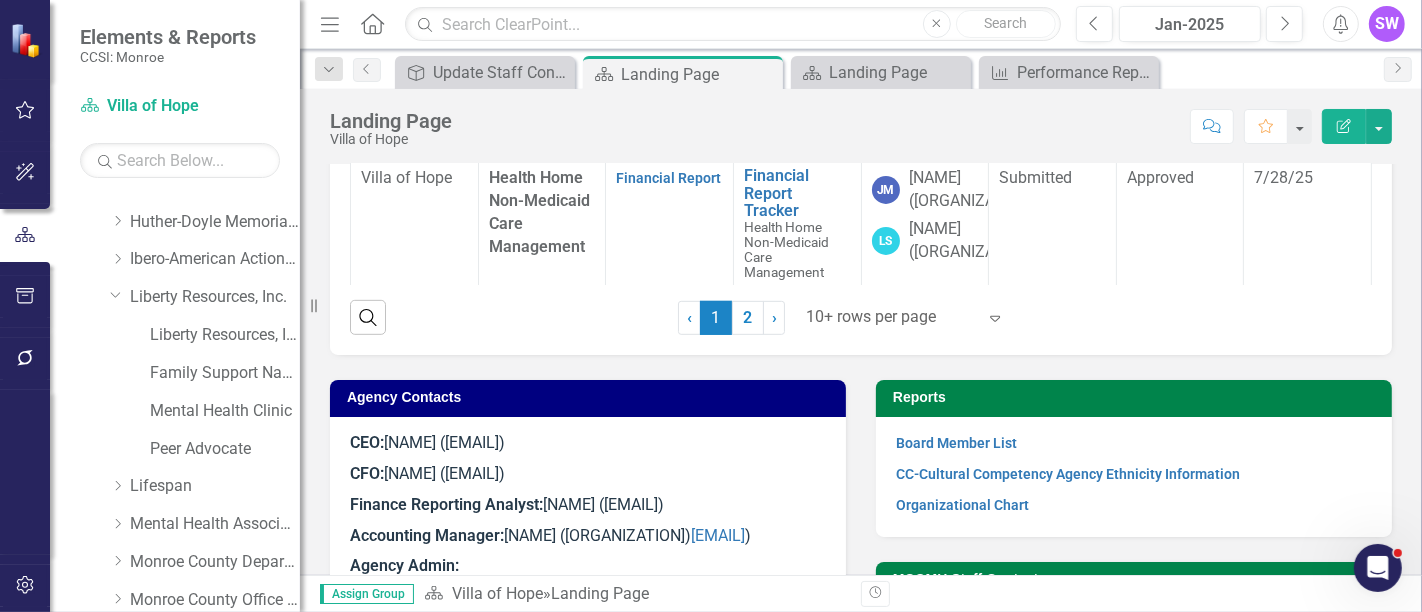 click at bounding box center [891, 317] 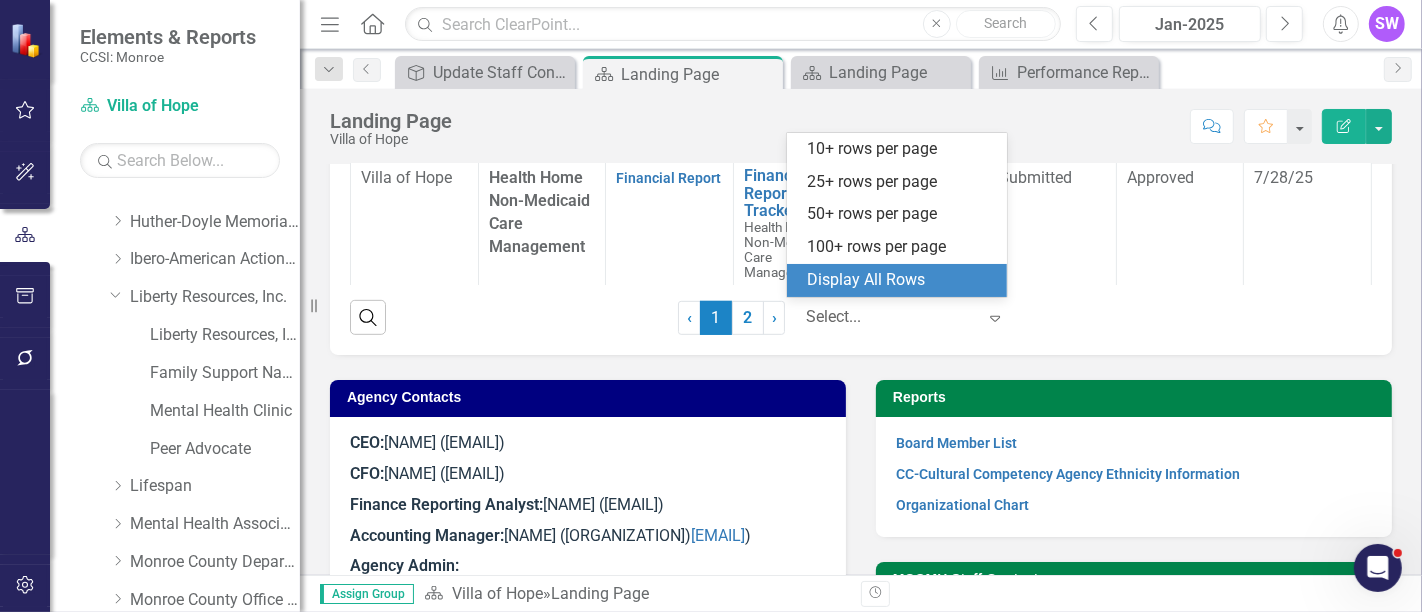 click on "Display All Rows" at bounding box center [901, 280] 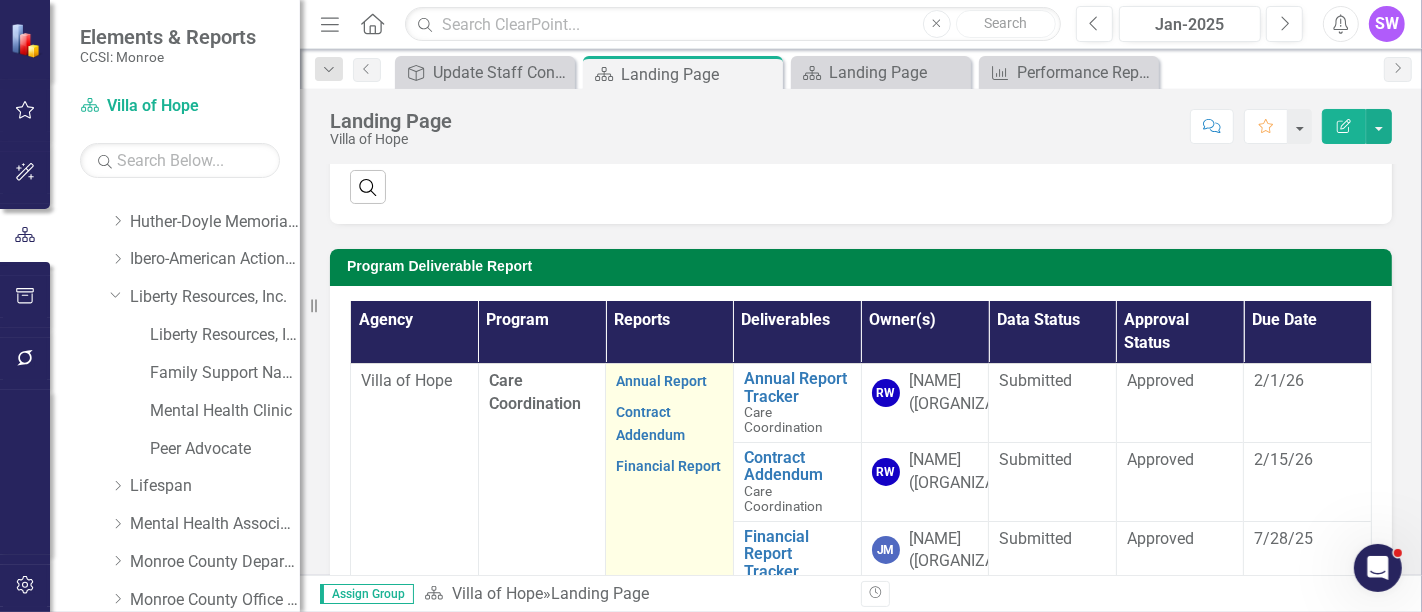 scroll, scrollTop: 471, scrollLeft: 0, axis: vertical 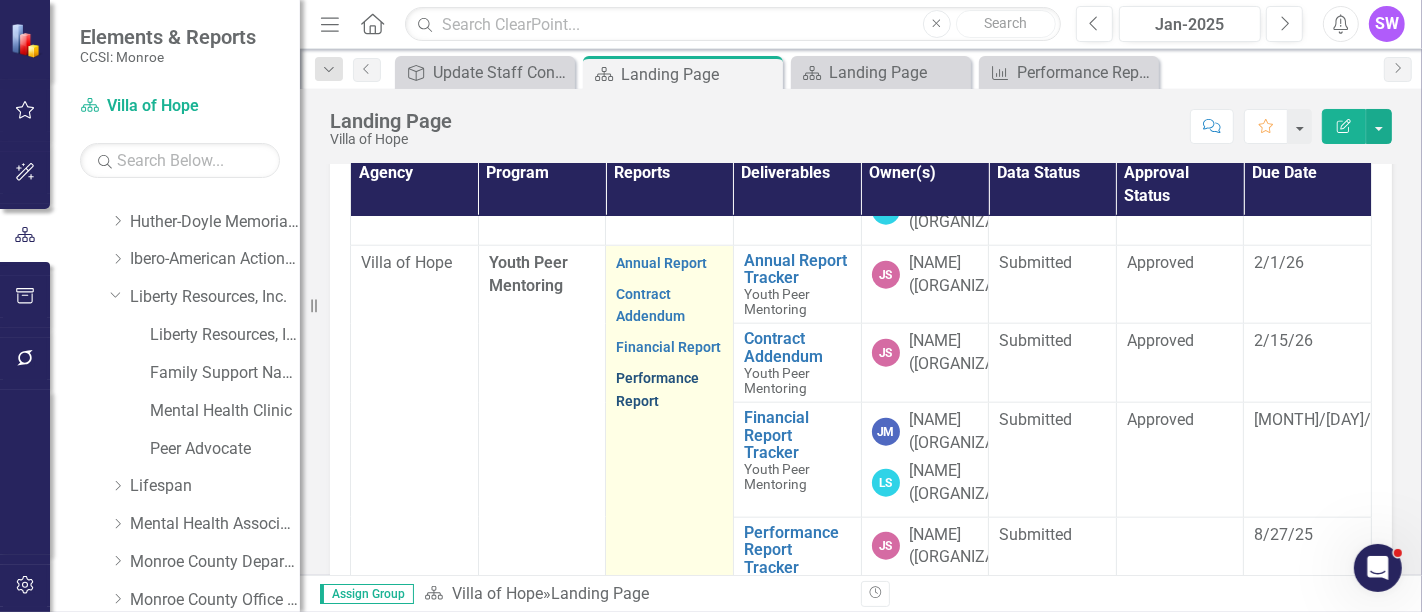click on "Performance Report" at bounding box center (657, 389) 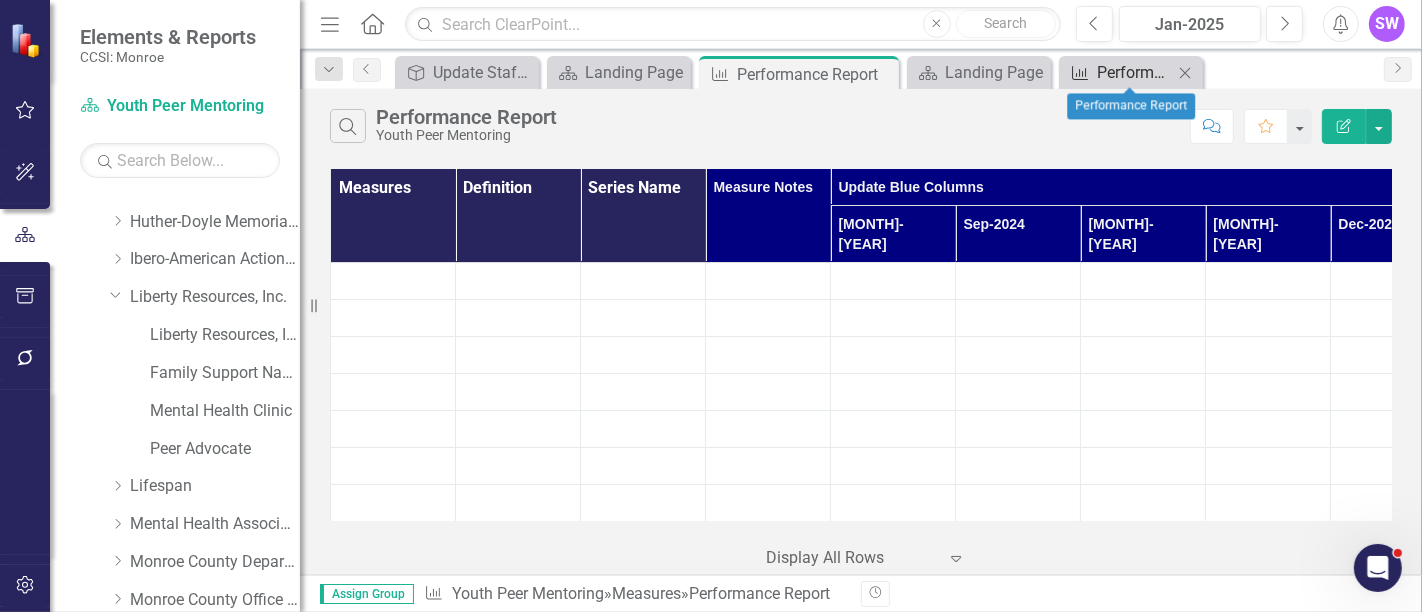 click on "Performance Report" at bounding box center [1135, 72] 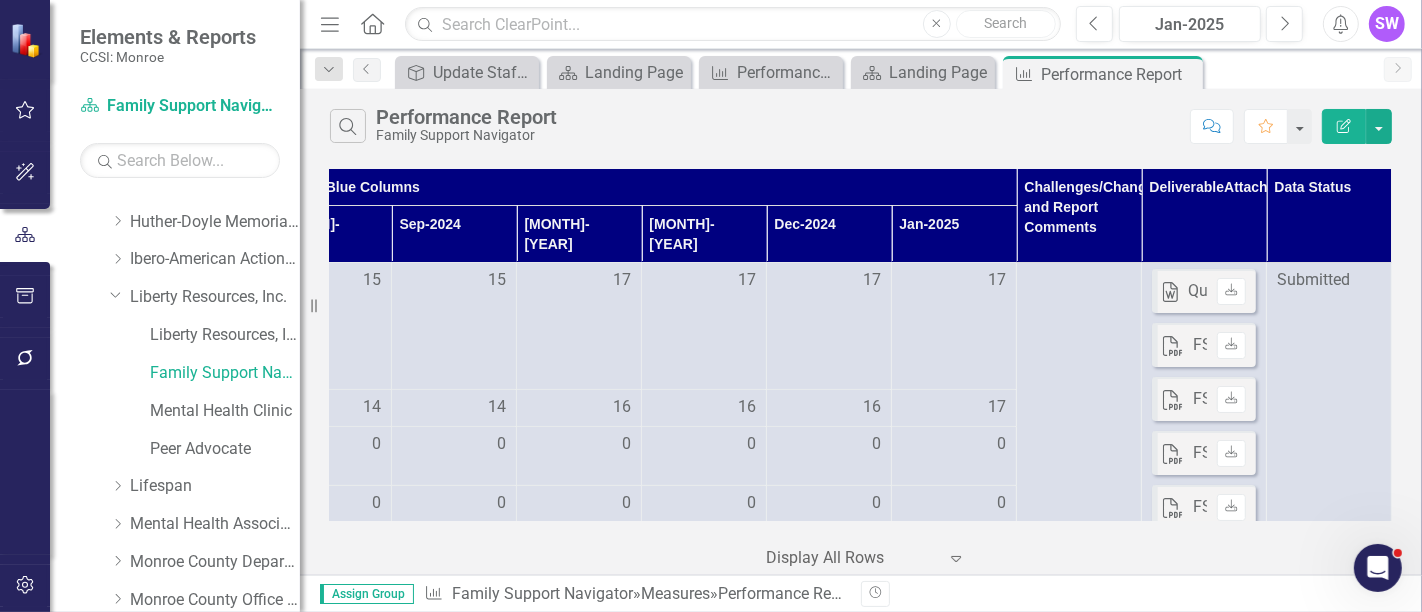 scroll, scrollTop: 0, scrollLeft: 0, axis: both 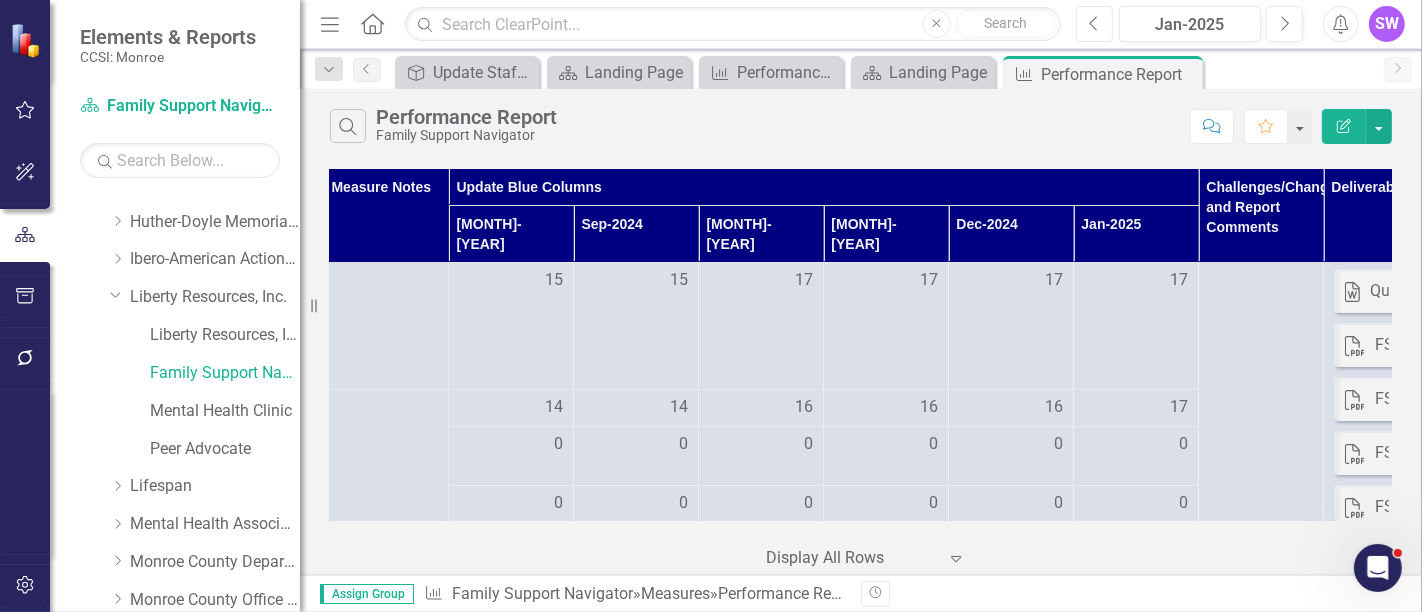 click on "Previous" at bounding box center [1094, 24] 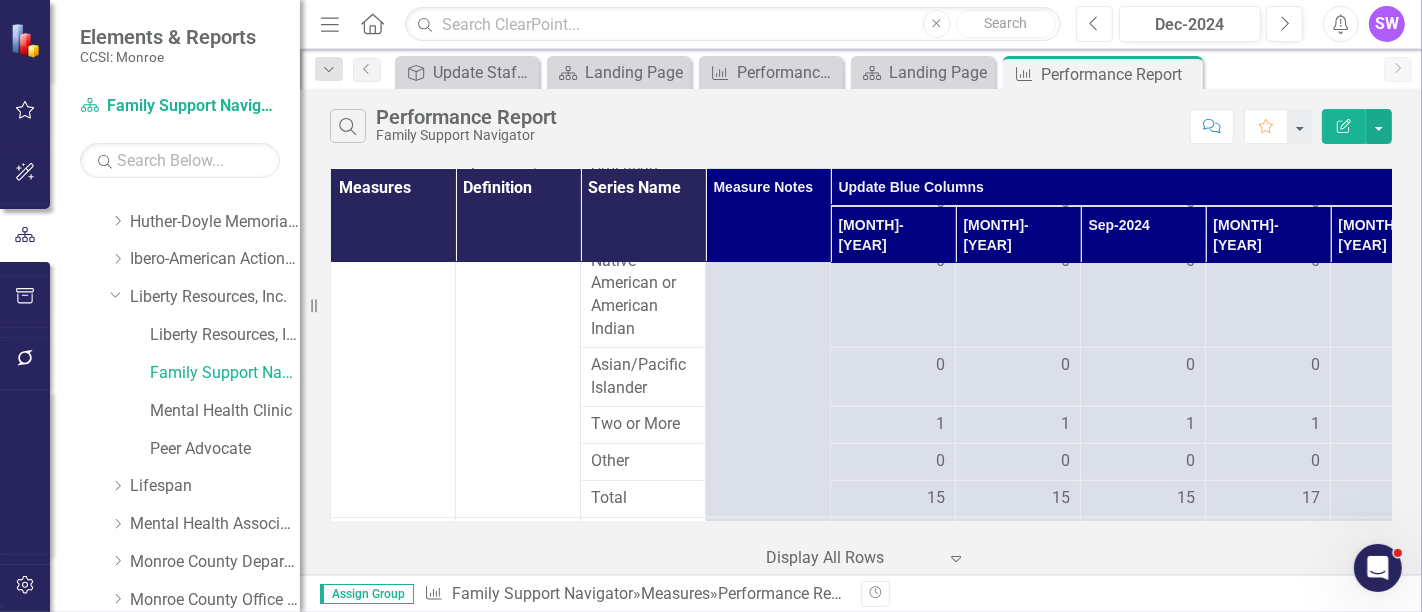 scroll, scrollTop: 0, scrollLeft: 0, axis: both 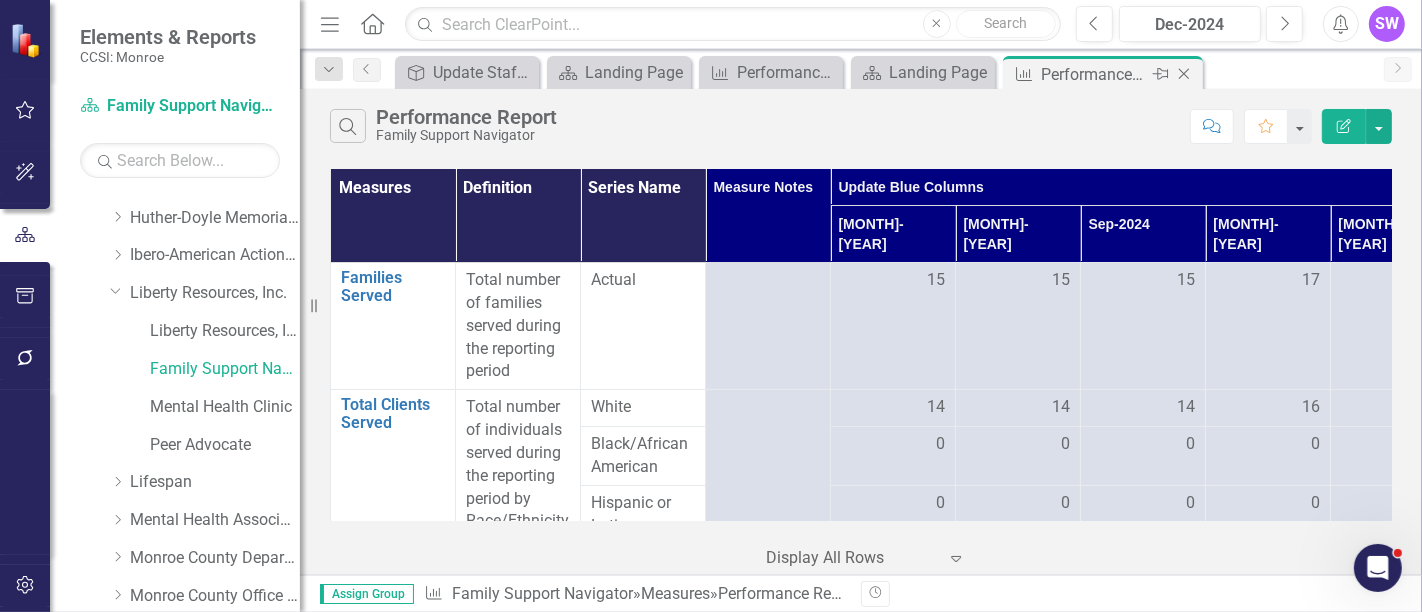 click on "Close" 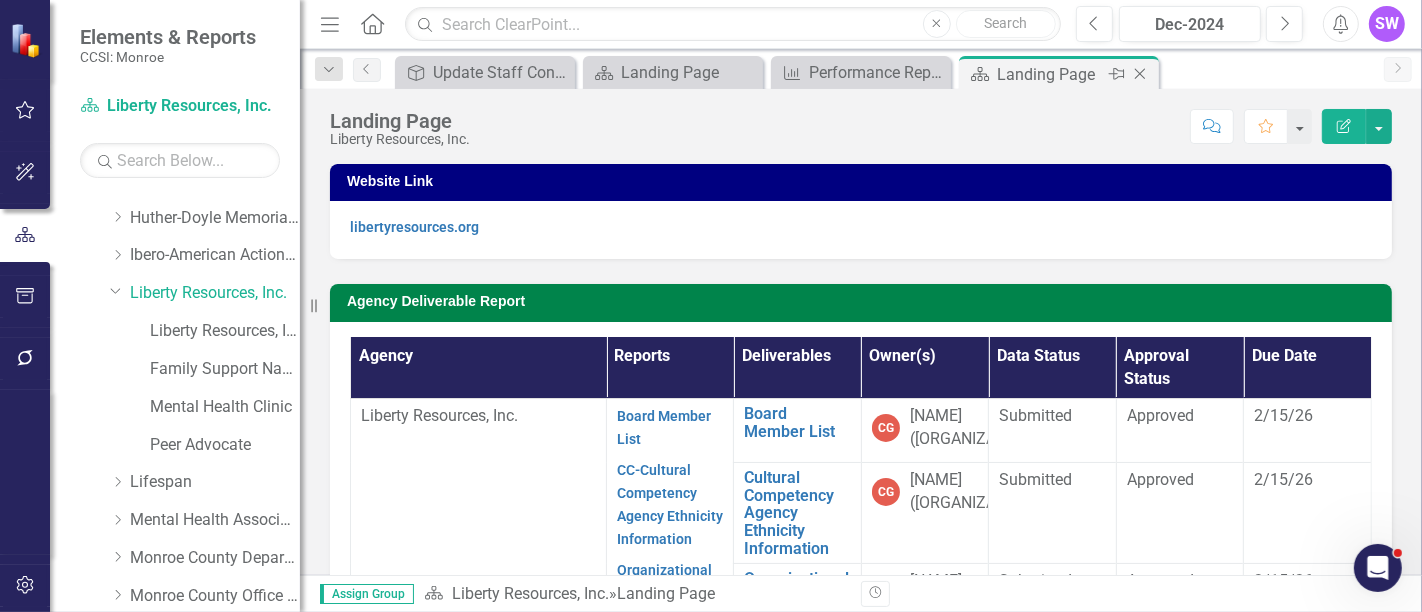 click on "Close" 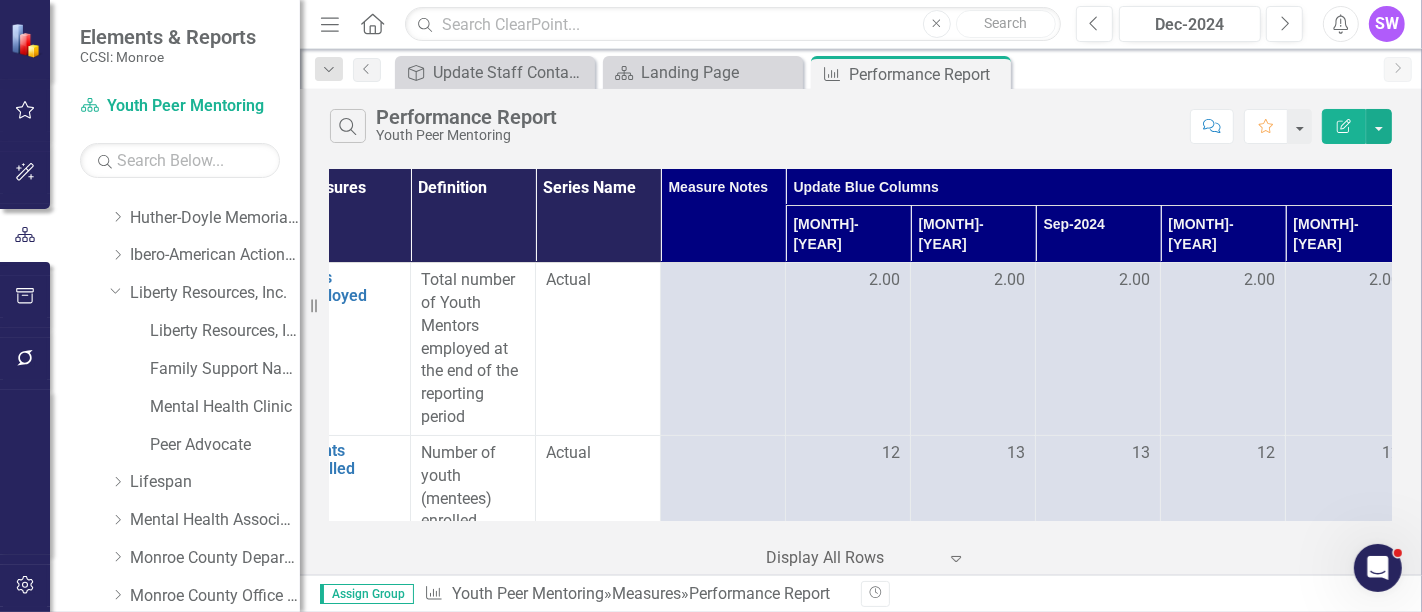 scroll, scrollTop: 0, scrollLeft: 0, axis: both 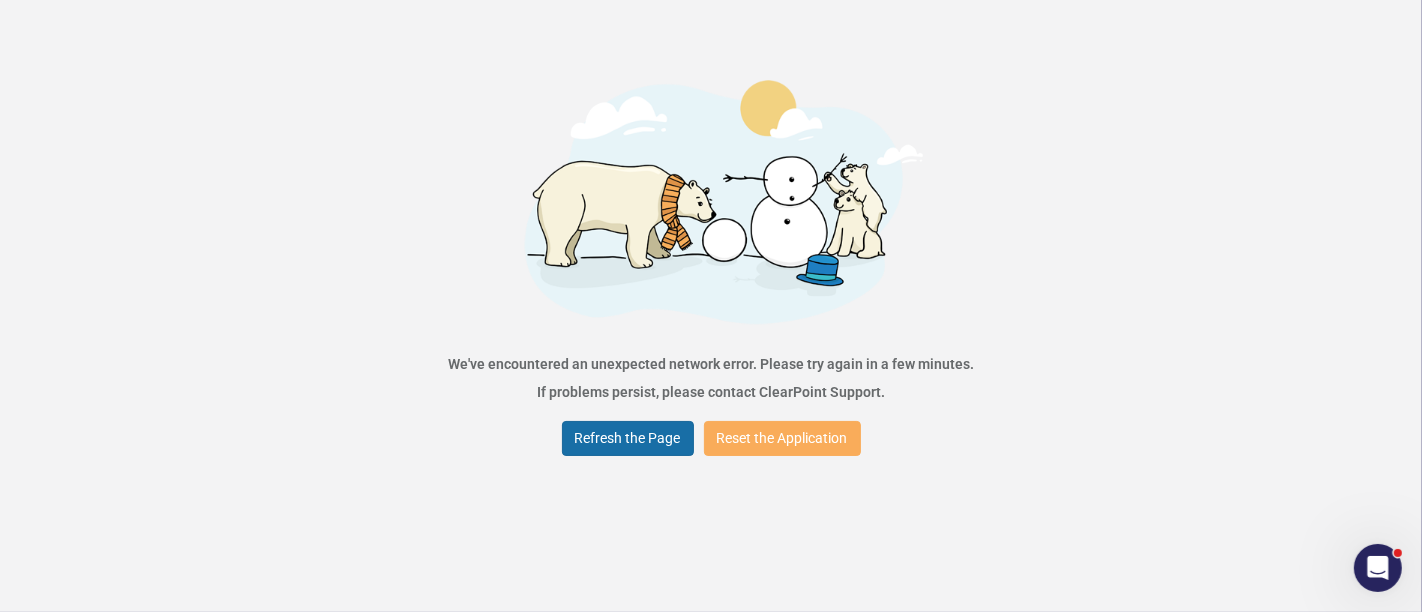click on "Refresh the Page" at bounding box center [628, 438] 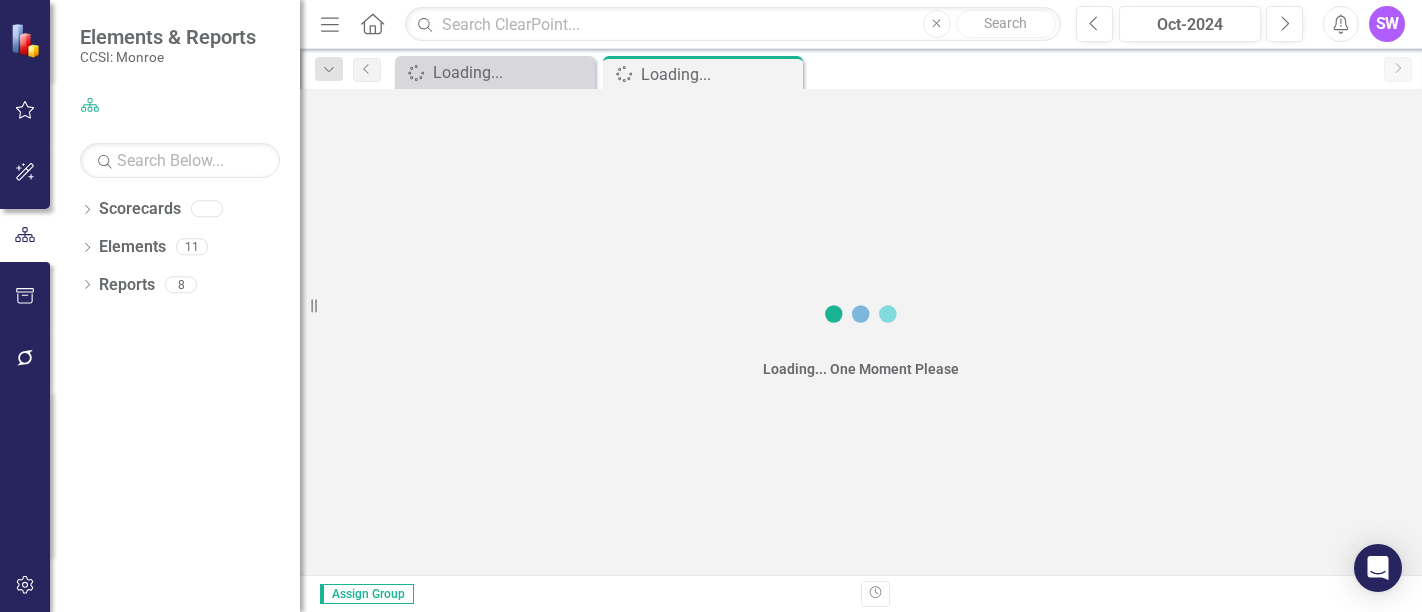 scroll, scrollTop: 0, scrollLeft: 0, axis: both 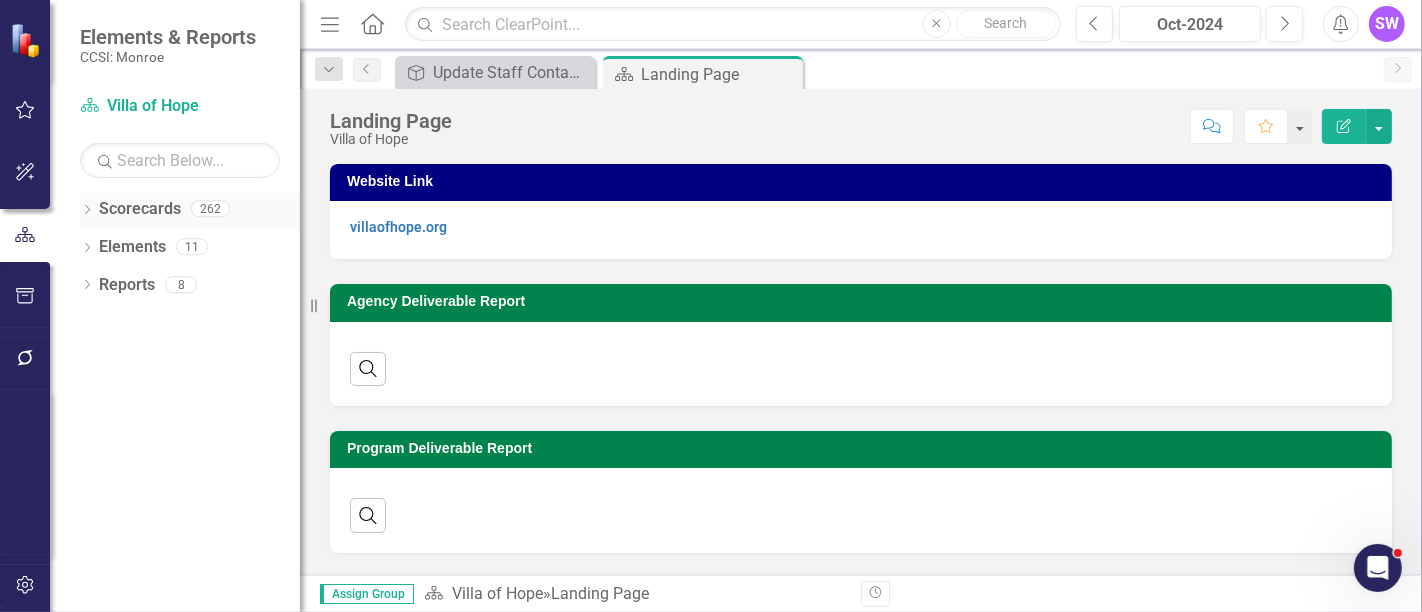 click on "Dropdown" at bounding box center (87, 211) 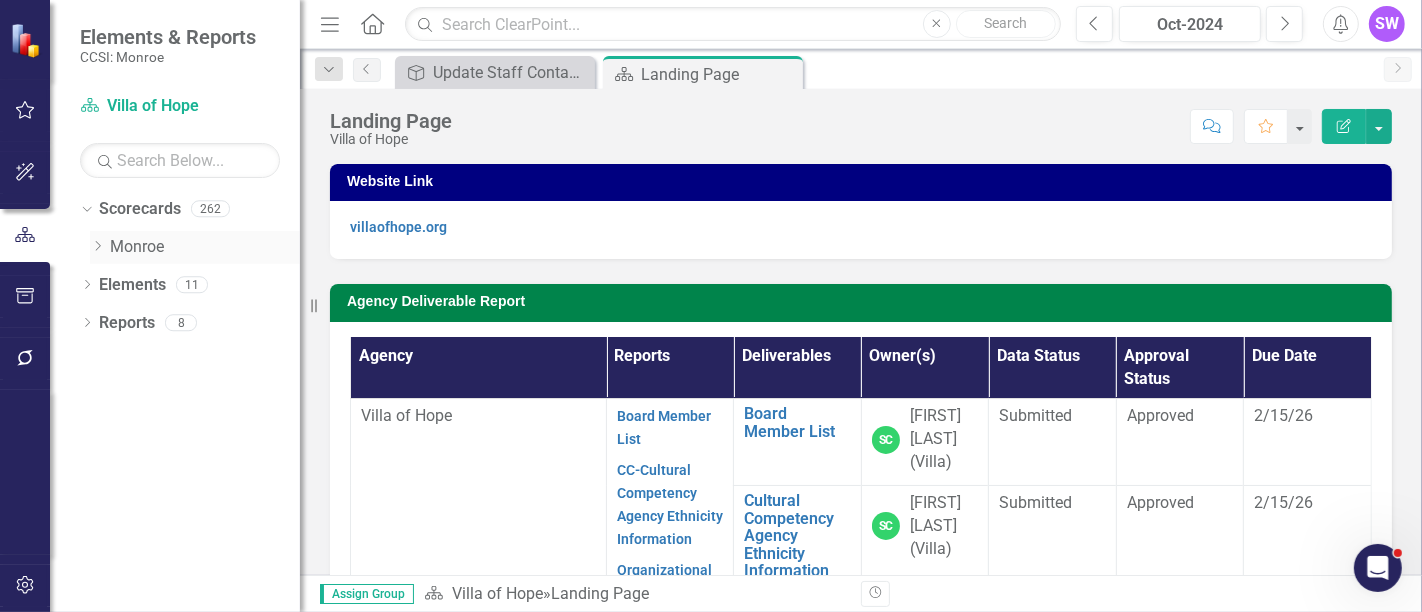 click 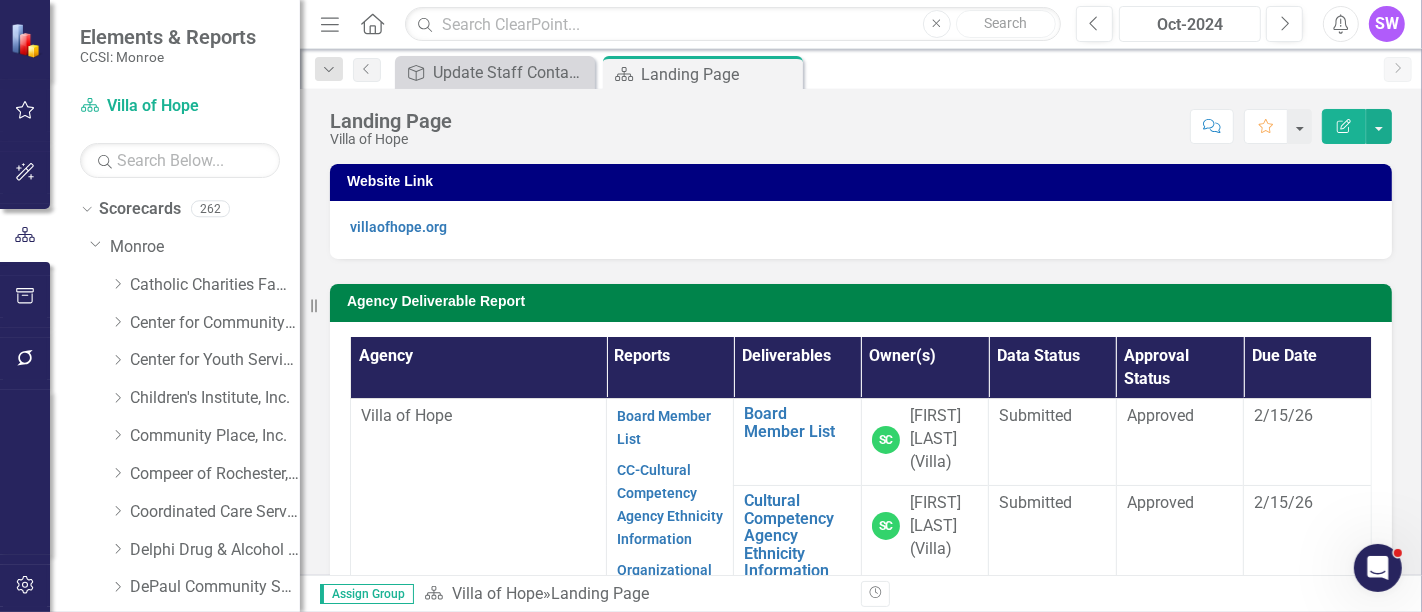 click on "Oct-2024" at bounding box center [1190, 25] 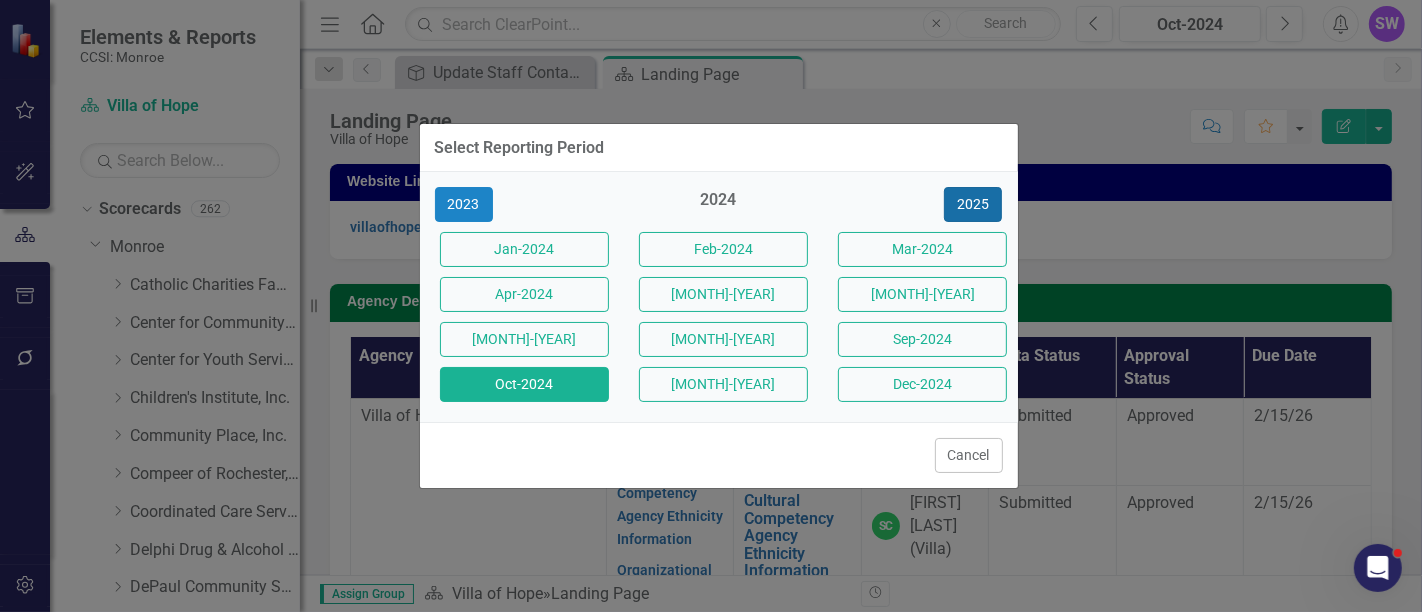 drag, startPoint x: 976, startPoint y: 207, endPoint x: 963, endPoint y: 221, distance: 19.104973 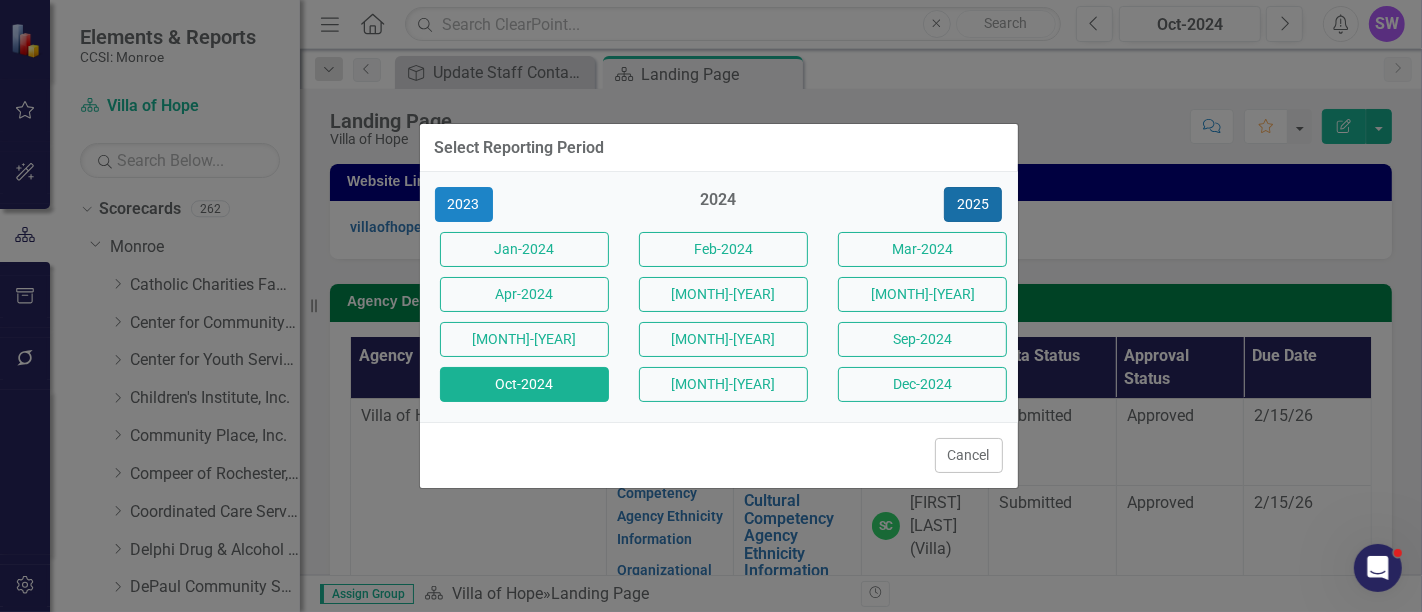click on "2025" at bounding box center (973, 204) 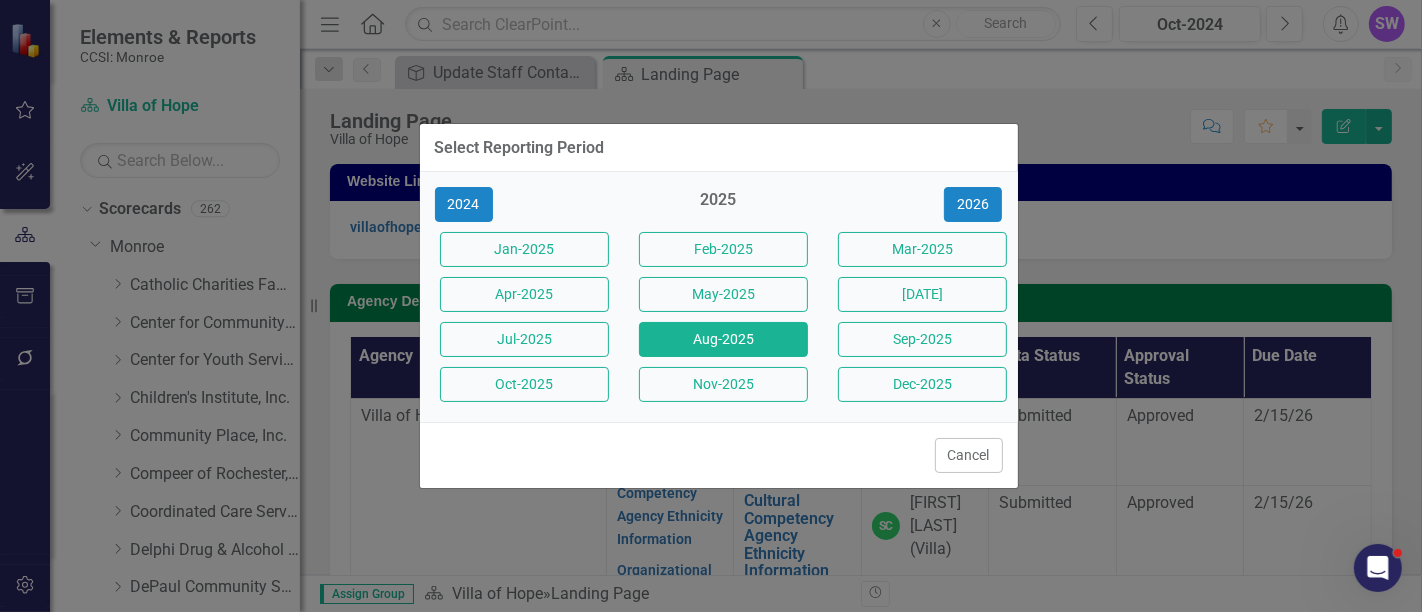 click on "Aug-2025" at bounding box center (723, 339) 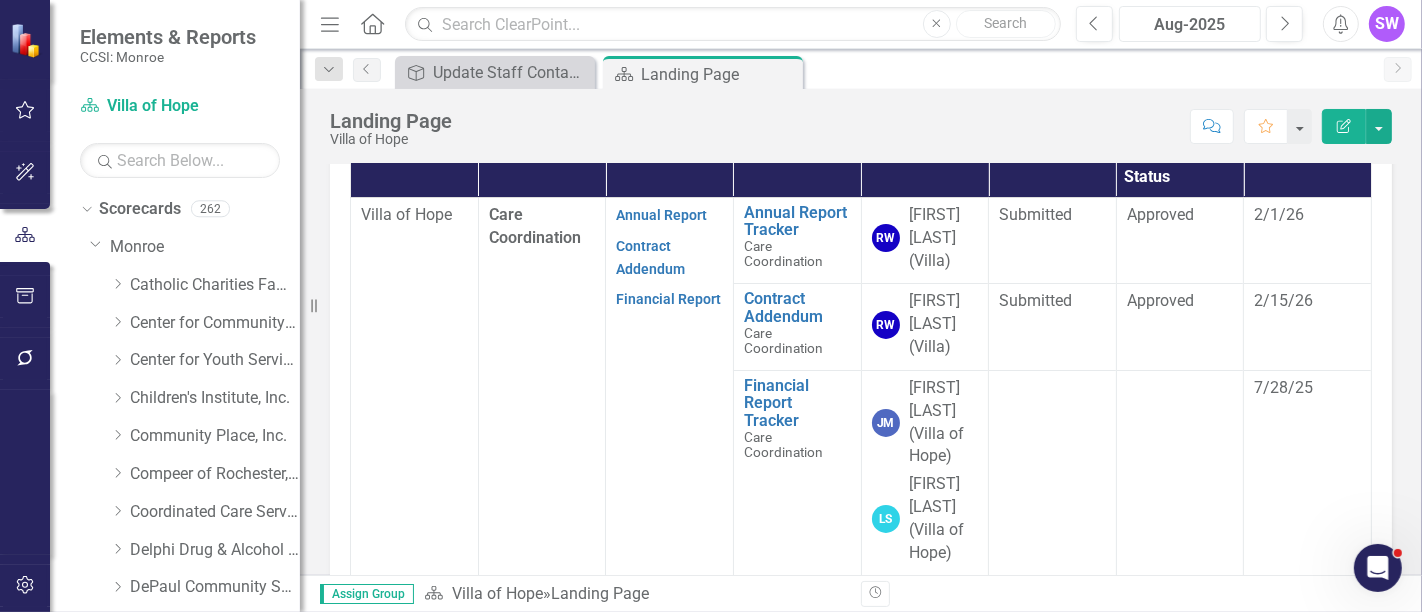 scroll, scrollTop: 796, scrollLeft: 0, axis: vertical 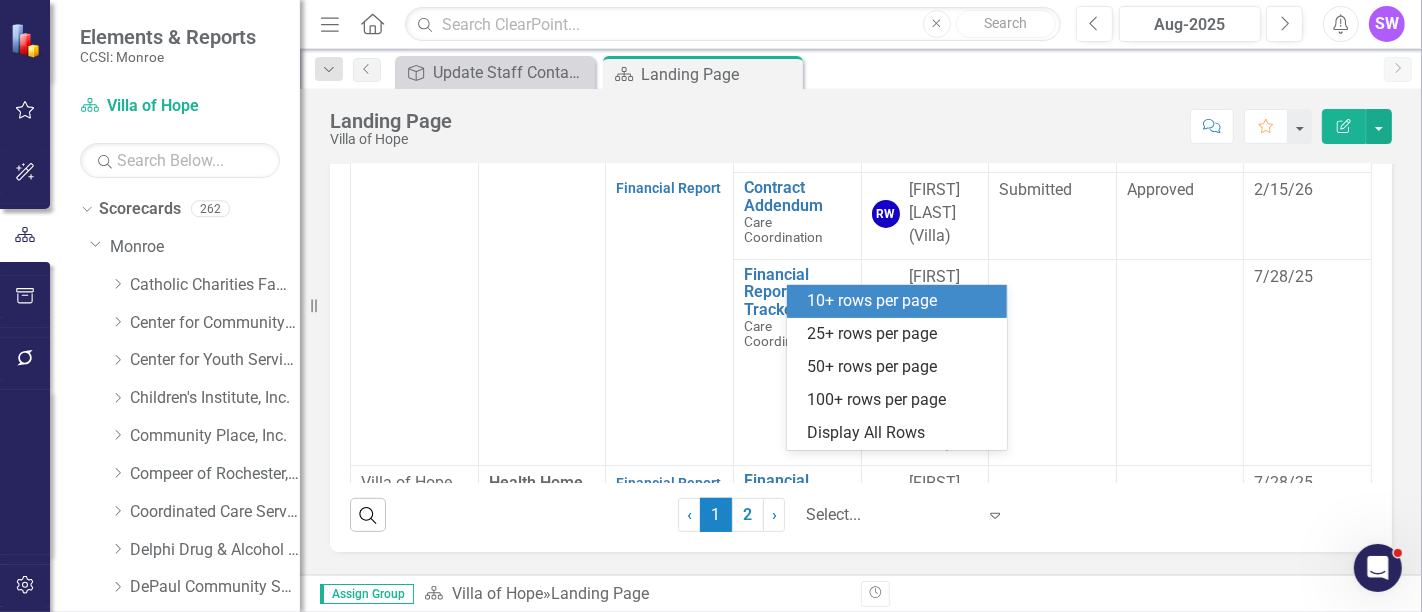 drag, startPoint x: 840, startPoint y: 464, endPoint x: 854, endPoint y: 462, distance: 14.142136 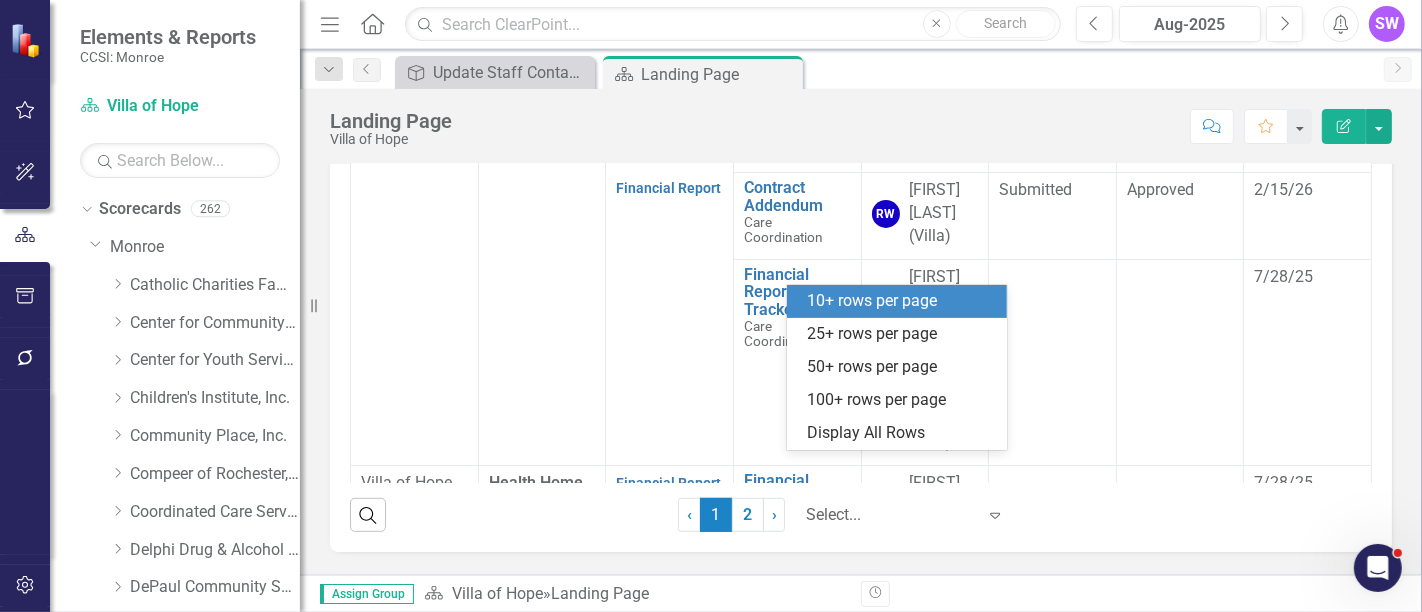 click at bounding box center (891, 515) 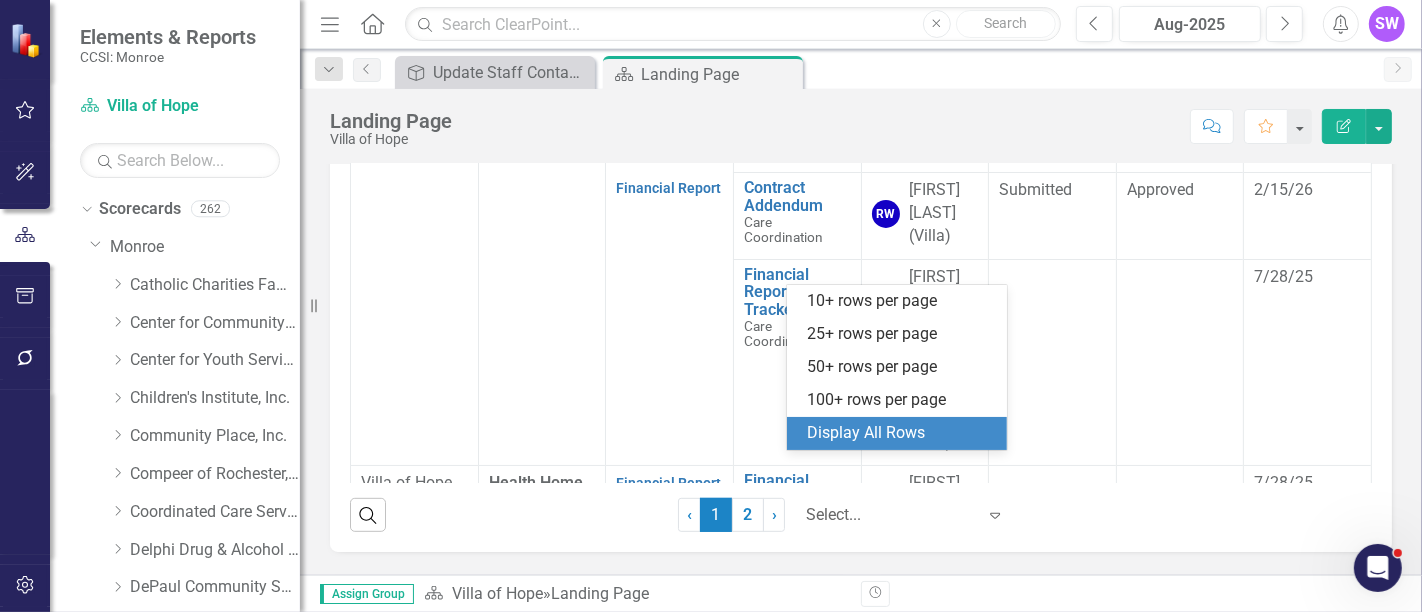 click on "Display All Rows" at bounding box center (901, 433) 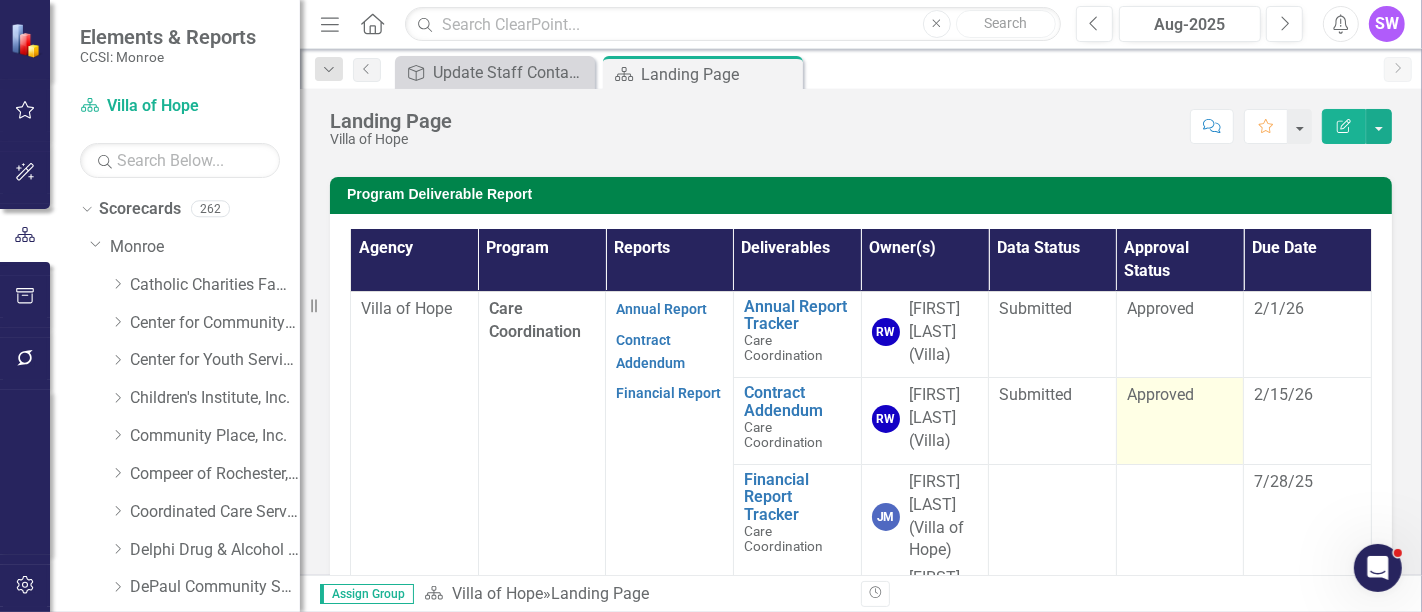 scroll, scrollTop: 462, scrollLeft: 0, axis: vertical 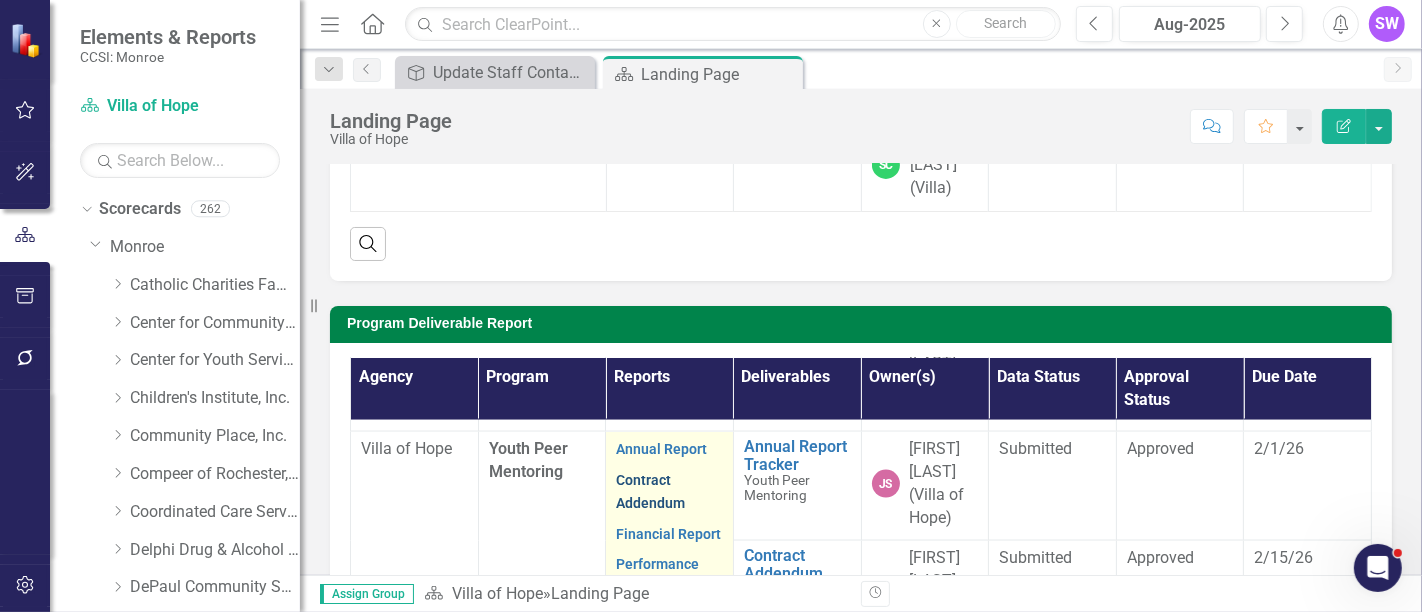 click on "Contract Addendum" at bounding box center [650, 491] 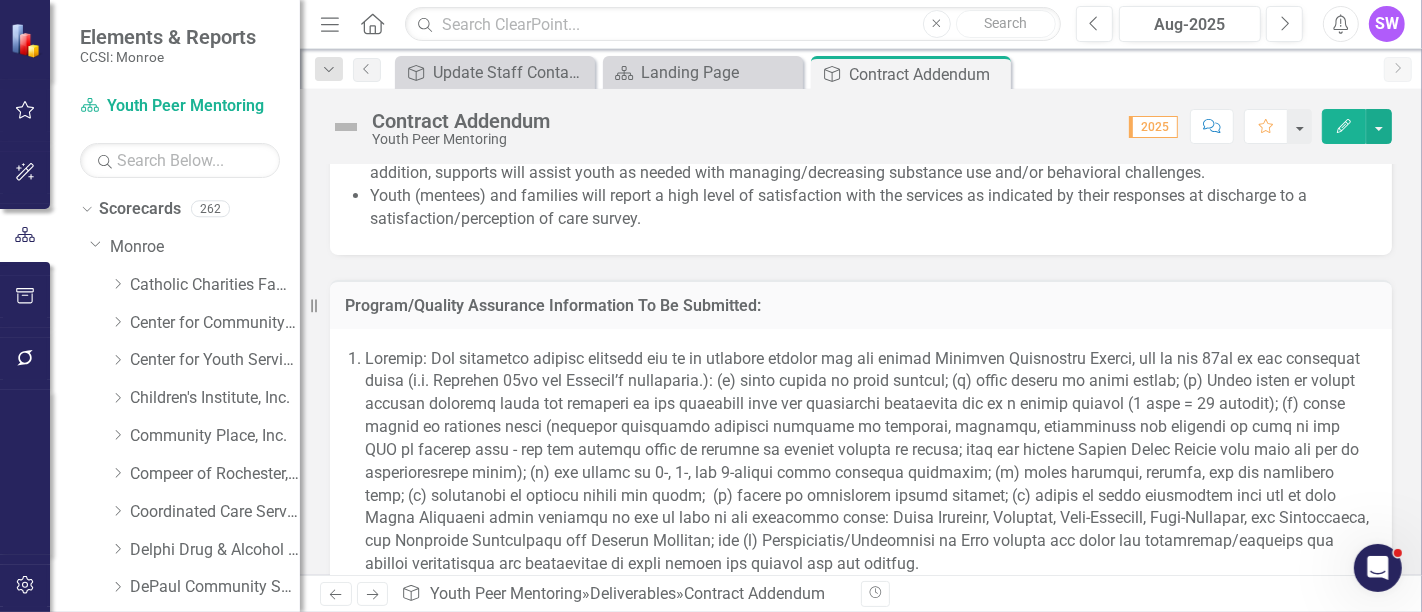 scroll, scrollTop: 2111, scrollLeft: 0, axis: vertical 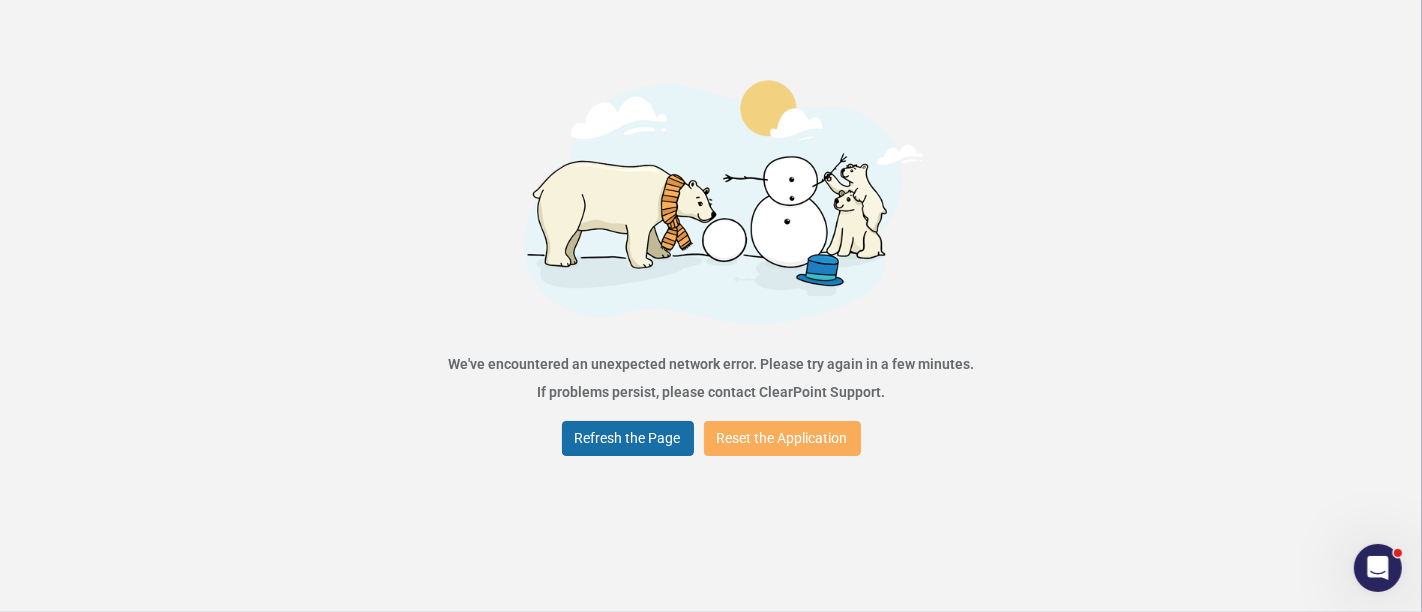 click on "Refresh the Page" at bounding box center [628, 438] 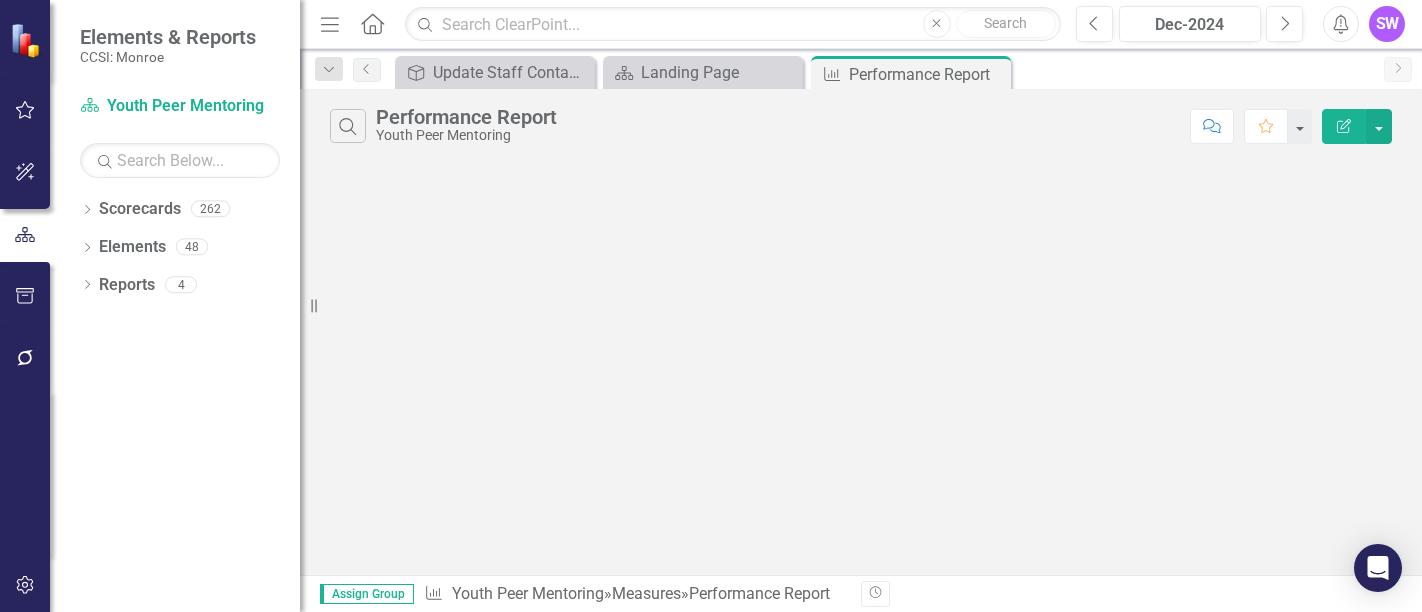 scroll, scrollTop: 0, scrollLeft: 0, axis: both 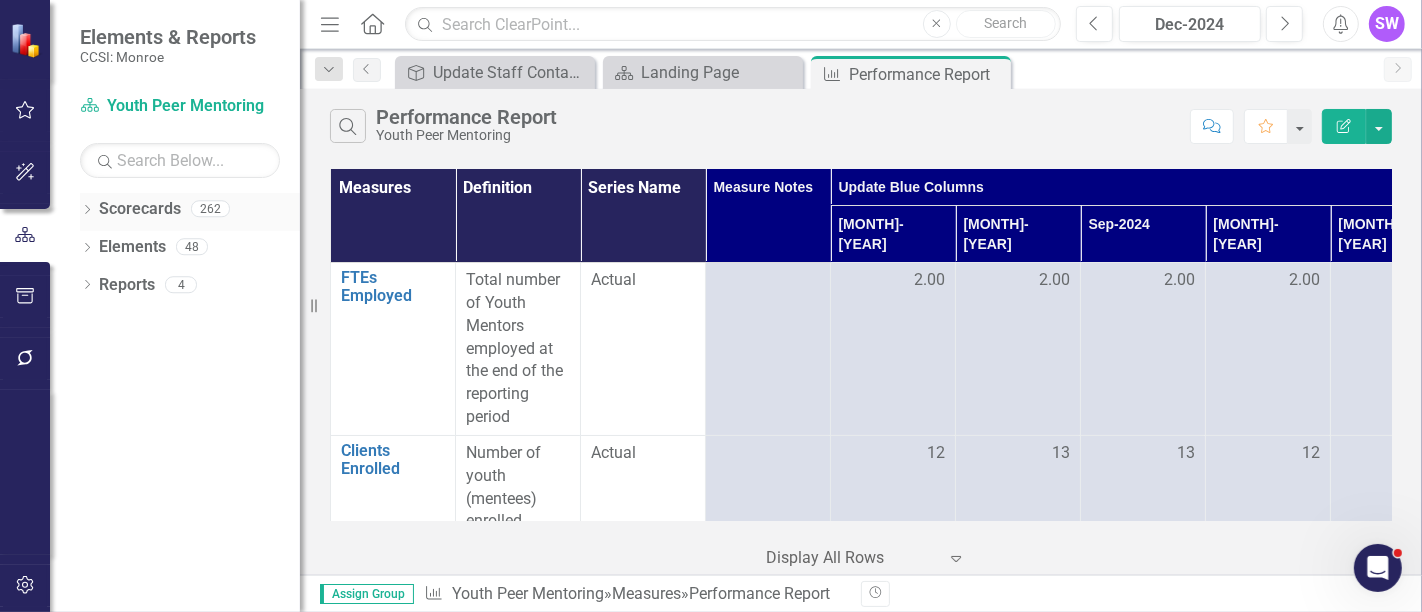 click on "Dropdown" 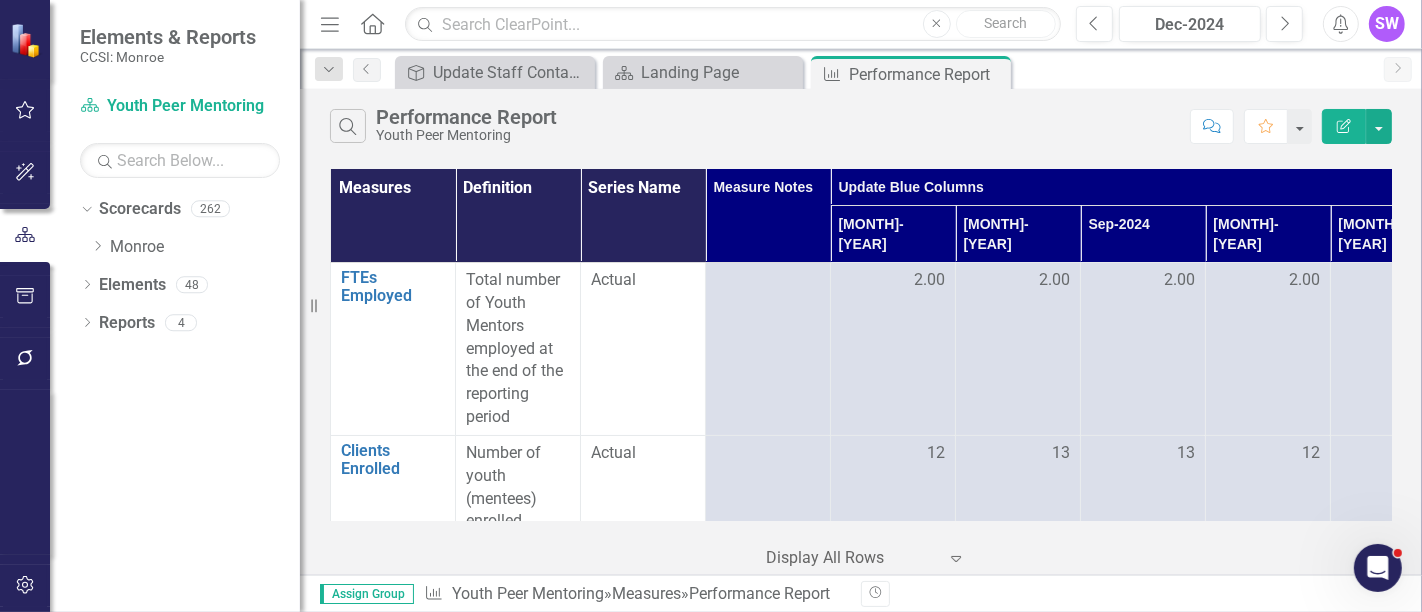 click on "Dropdown" 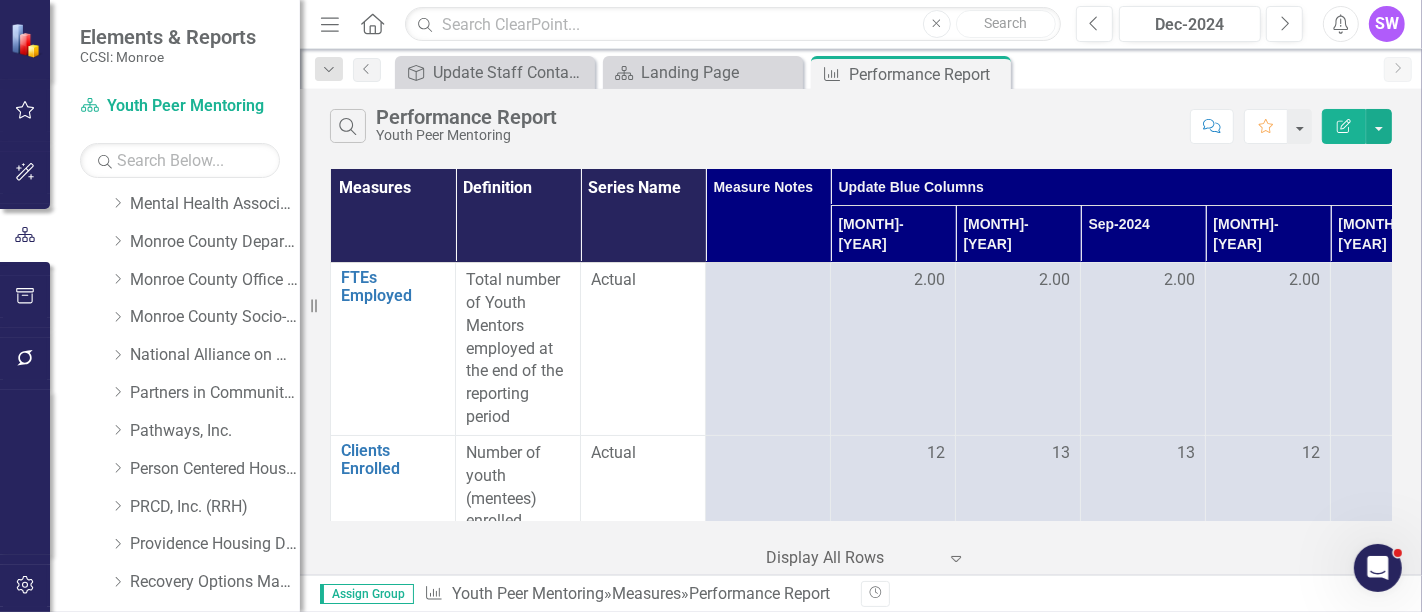 scroll, scrollTop: 777, scrollLeft: 0, axis: vertical 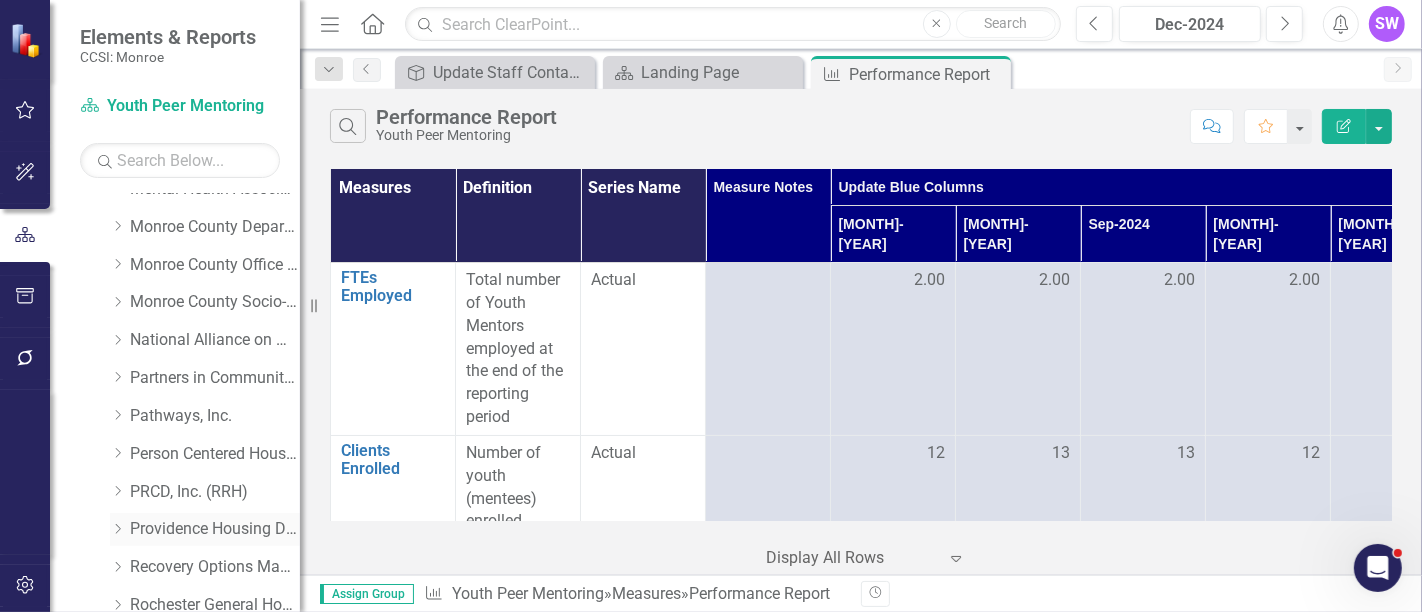 drag, startPoint x: 185, startPoint y: 529, endPoint x: 228, endPoint y: 530, distance: 43.011627 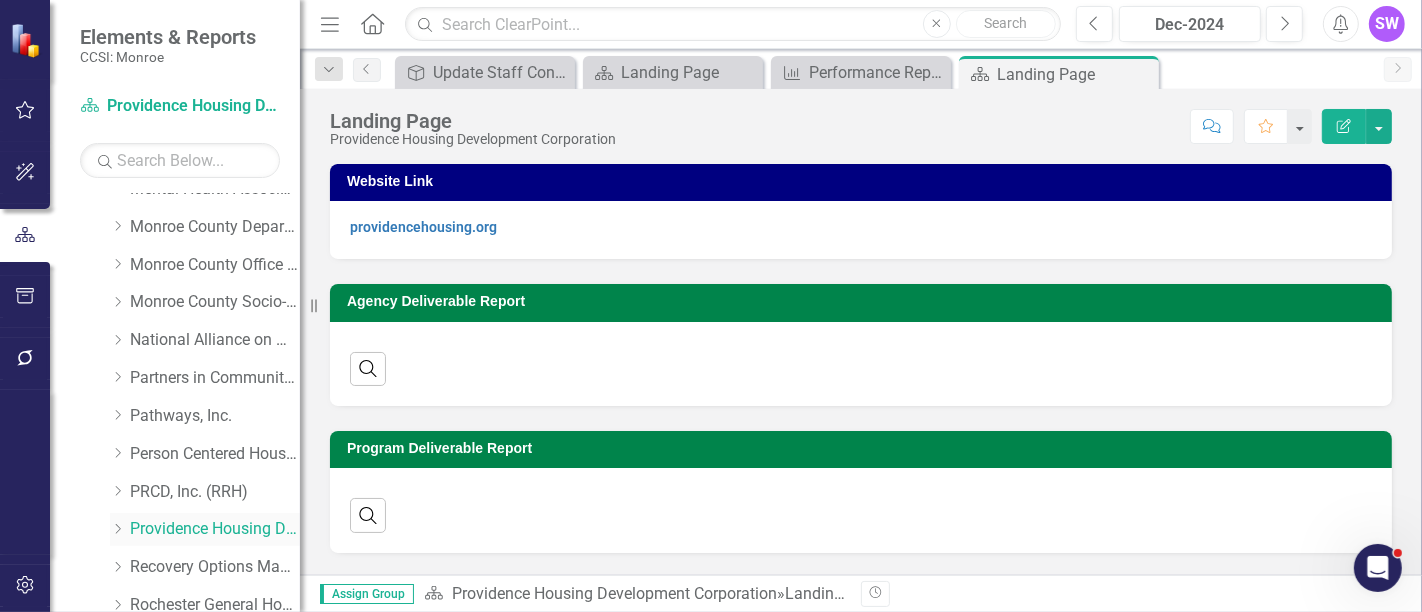 click on "Dropdown" 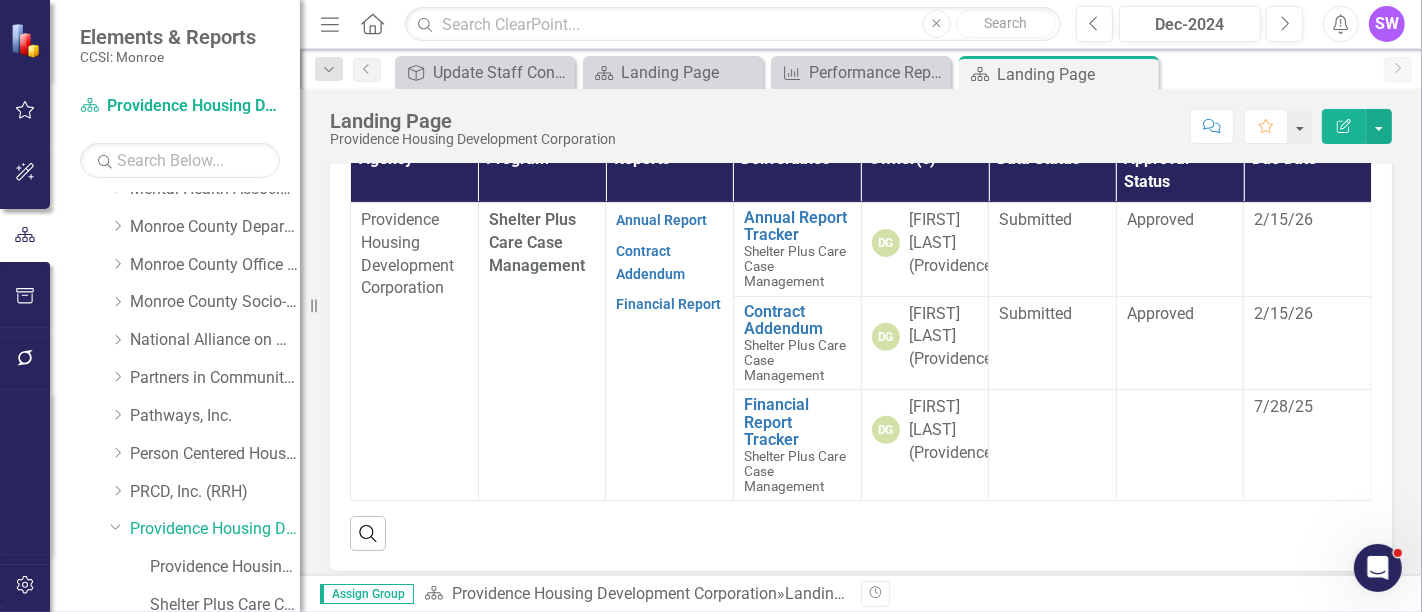 scroll, scrollTop: 629, scrollLeft: 0, axis: vertical 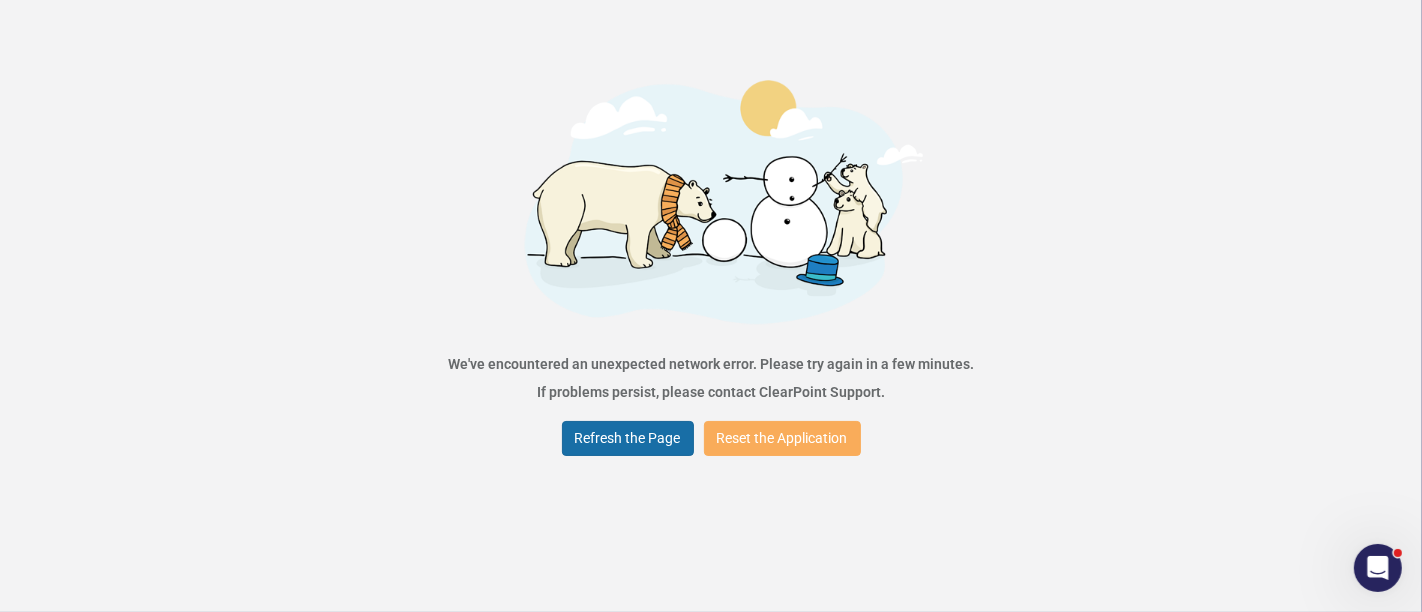 click on "Refresh the Page" at bounding box center (628, 438) 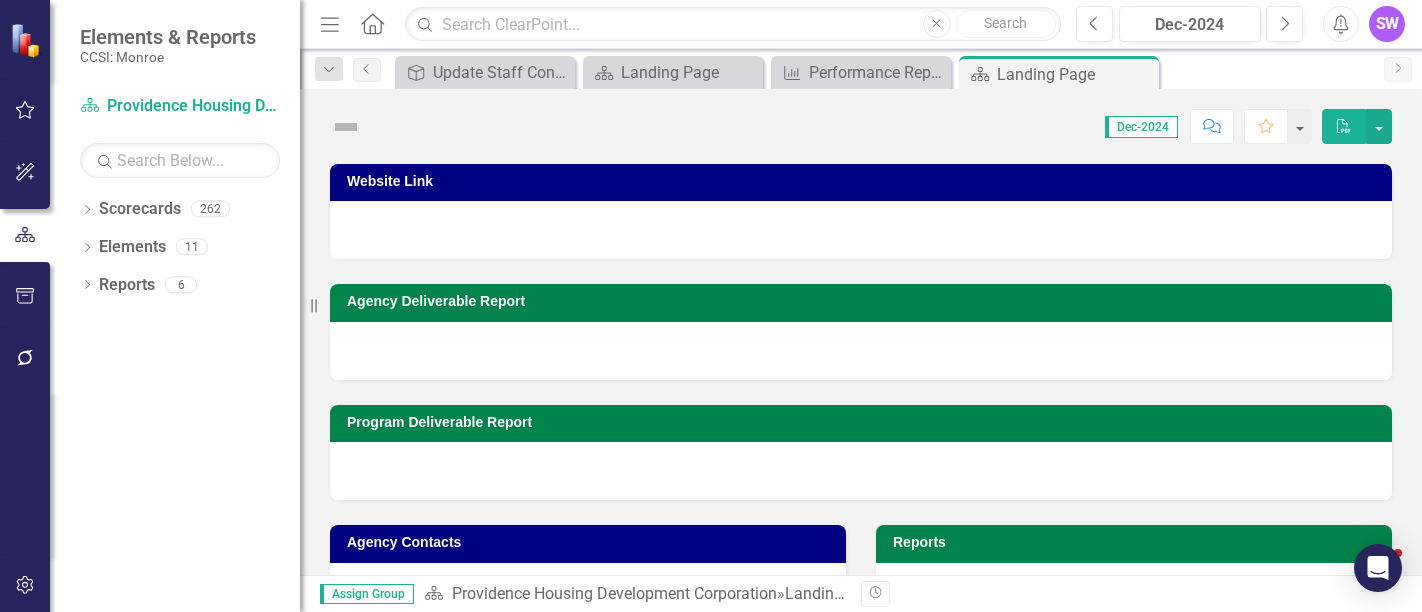 scroll, scrollTop: 0, scrollLeft: 0, axis: both 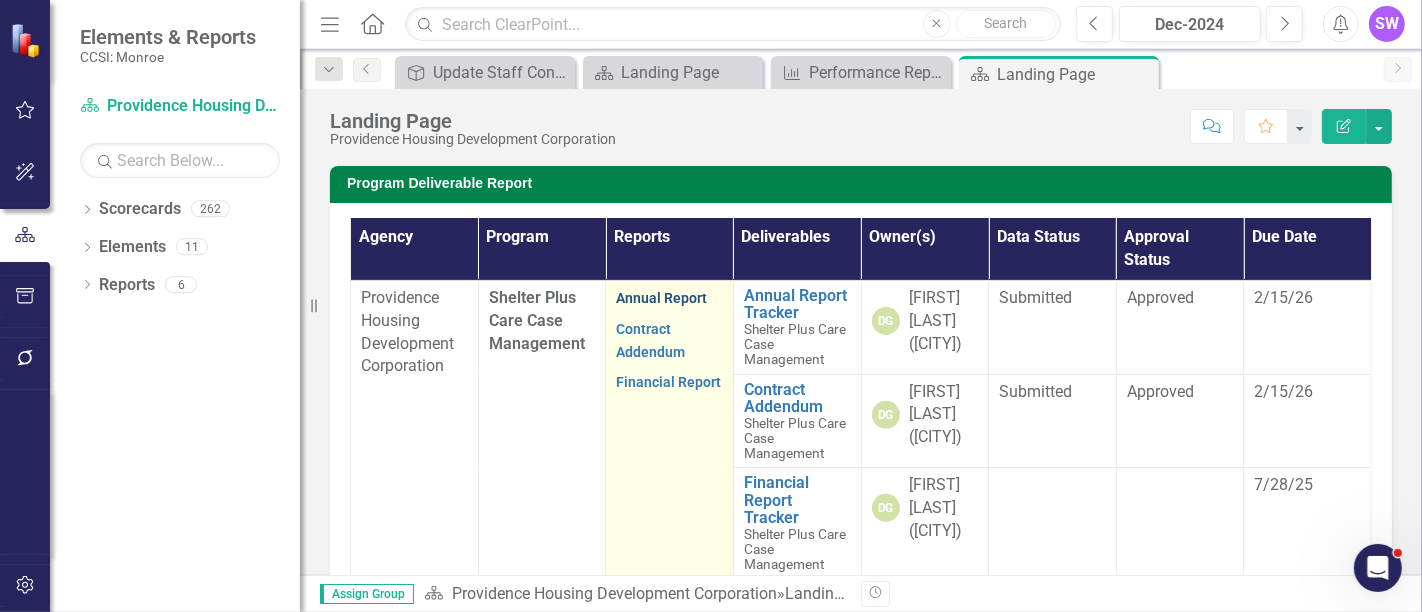 click on "Annual Report" at bounding box center [661, 298] 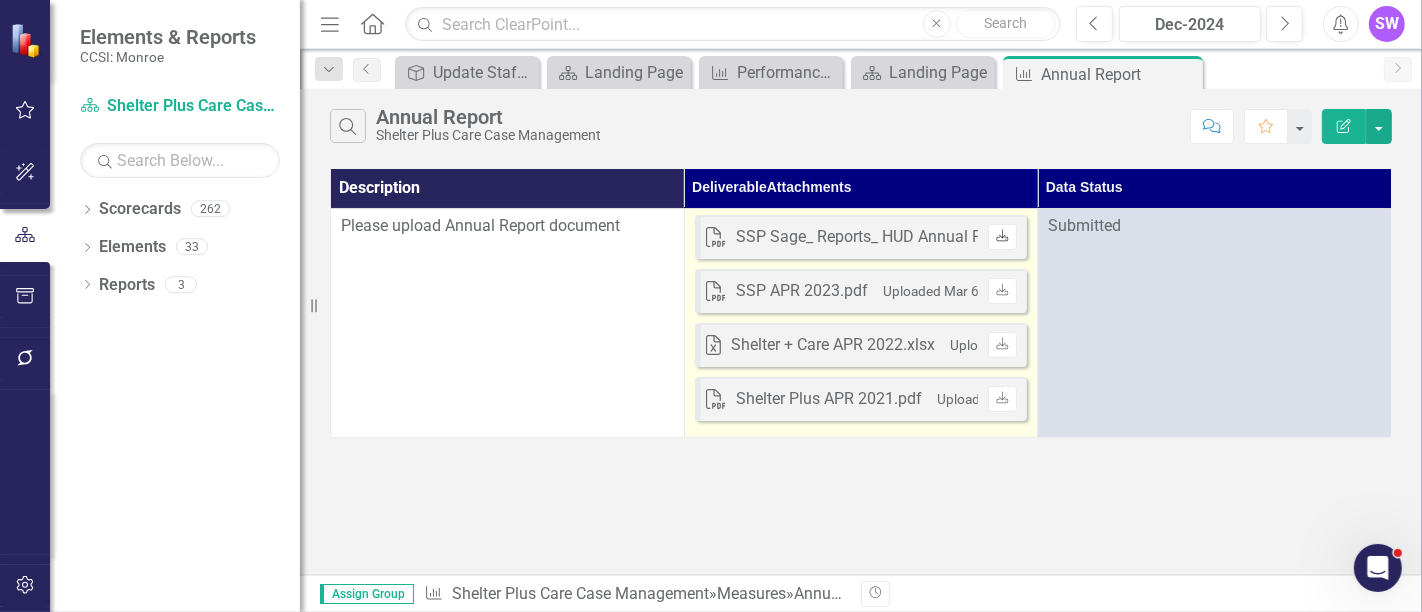 click on "Download" 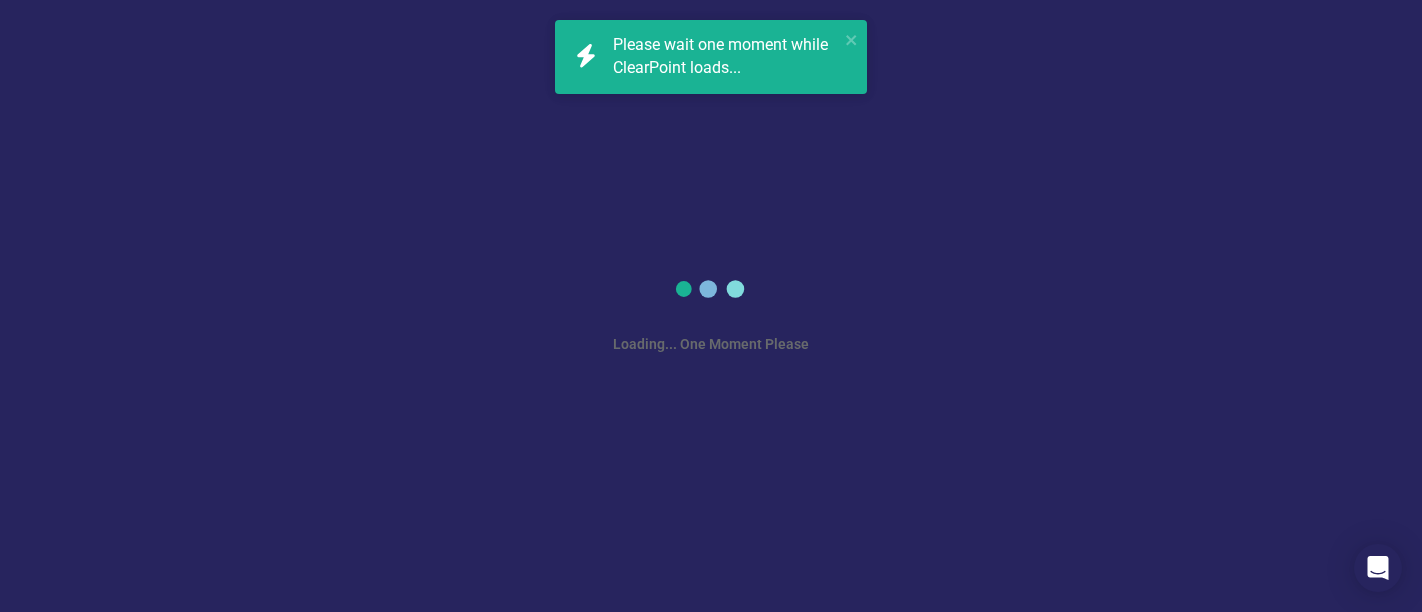 scroll, scrollTop: 0, scrollLeft: 0, axis: both 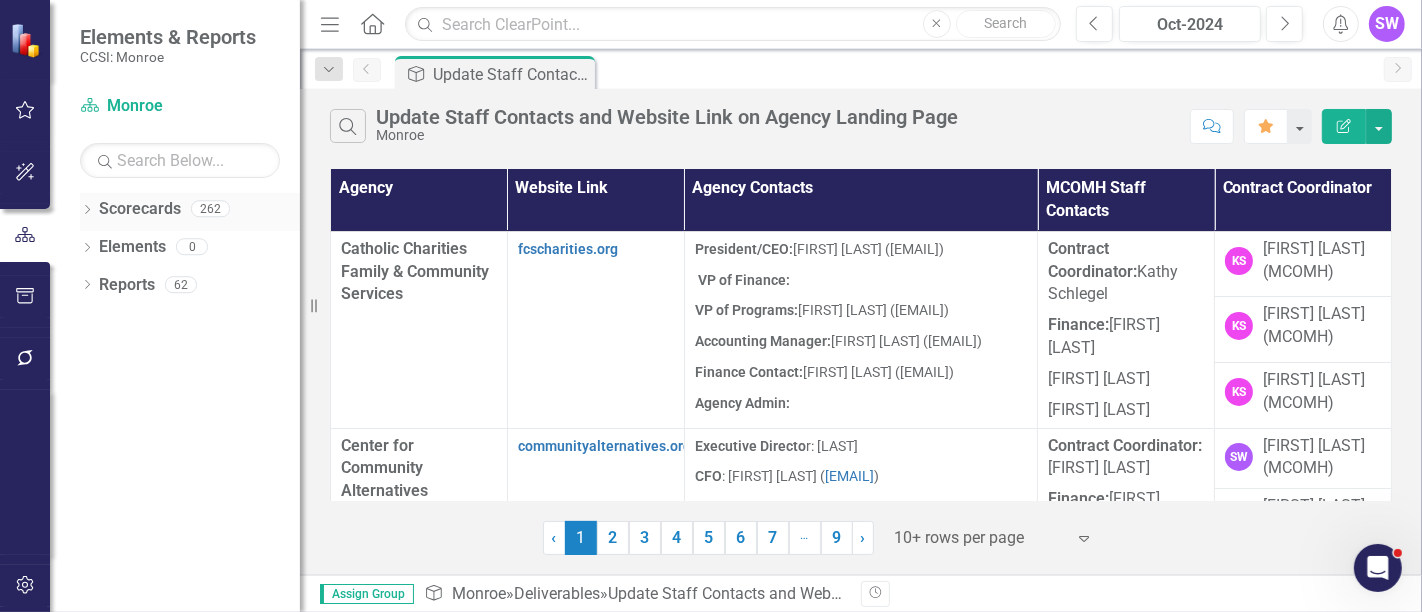 click 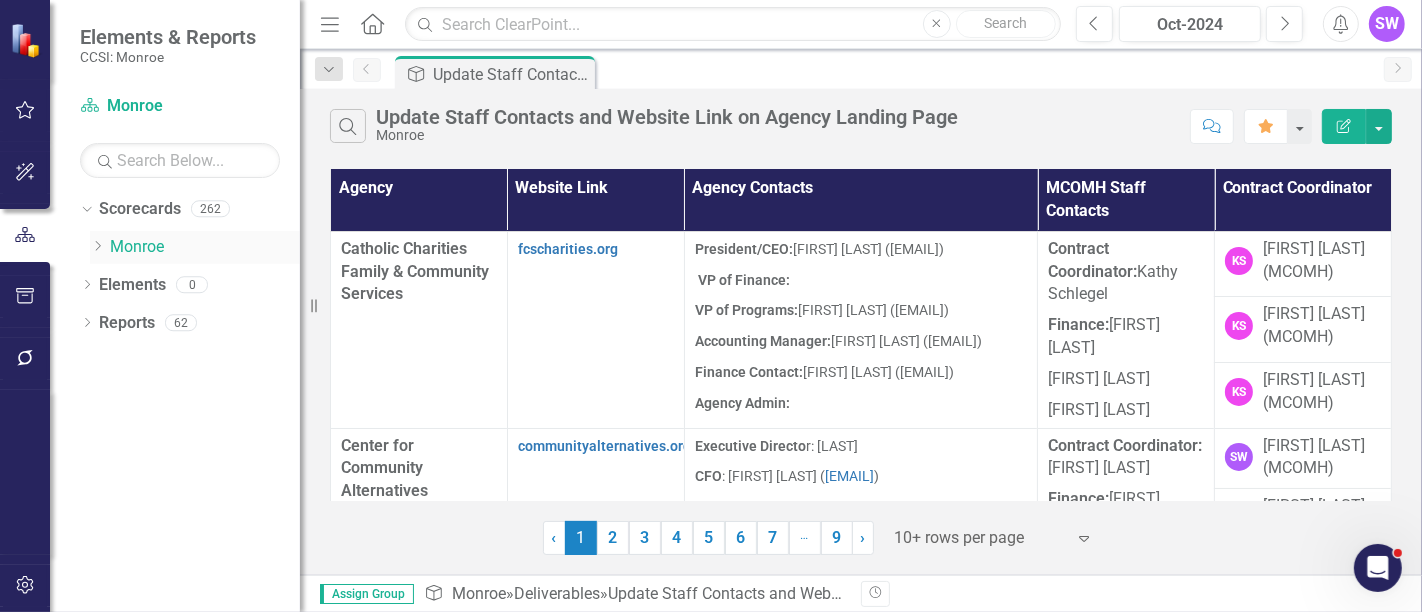 click on "Dropdown" 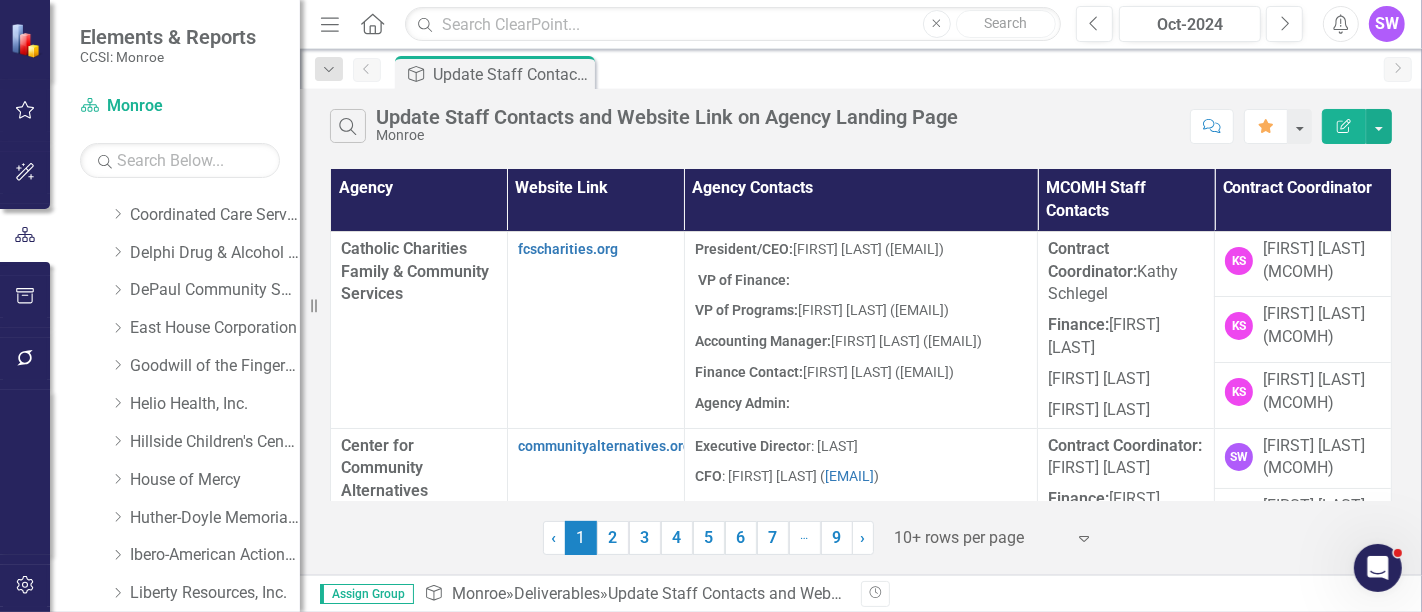 scroll, scrollTop: 300, scrollLeft: 0, axis: vertical 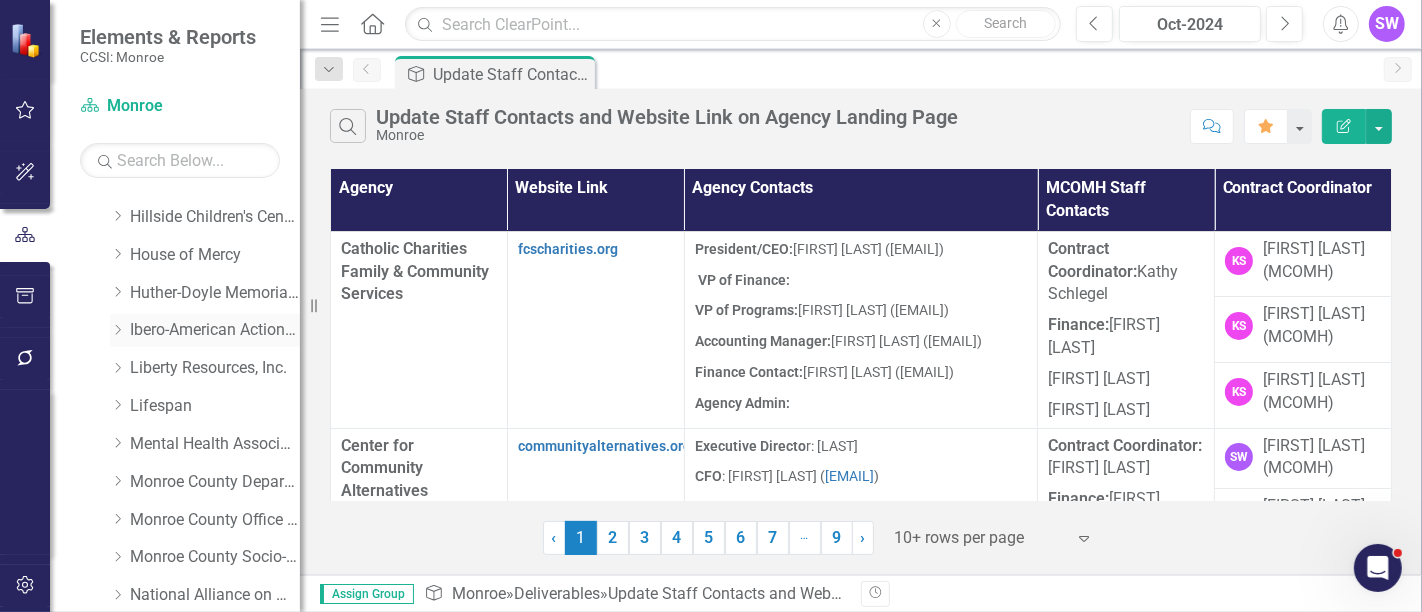 click on "Dropdown" 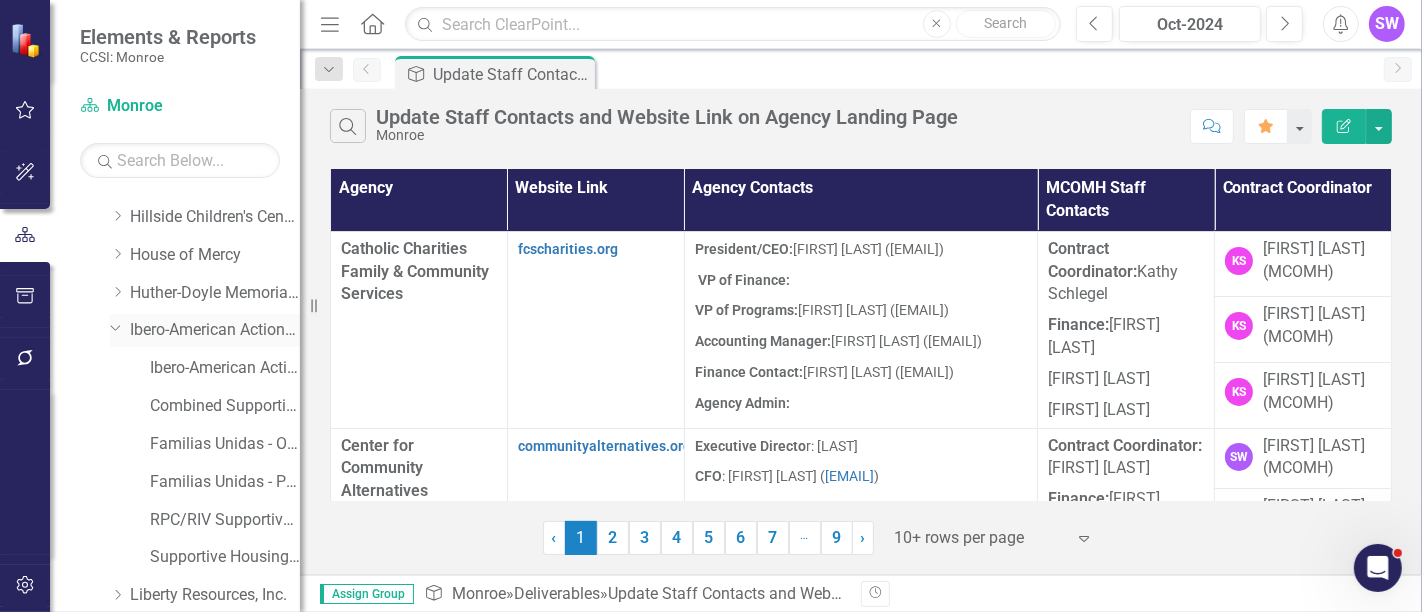 click on "Ibero-American Action League, Inc." at bounding box center [215, 330] 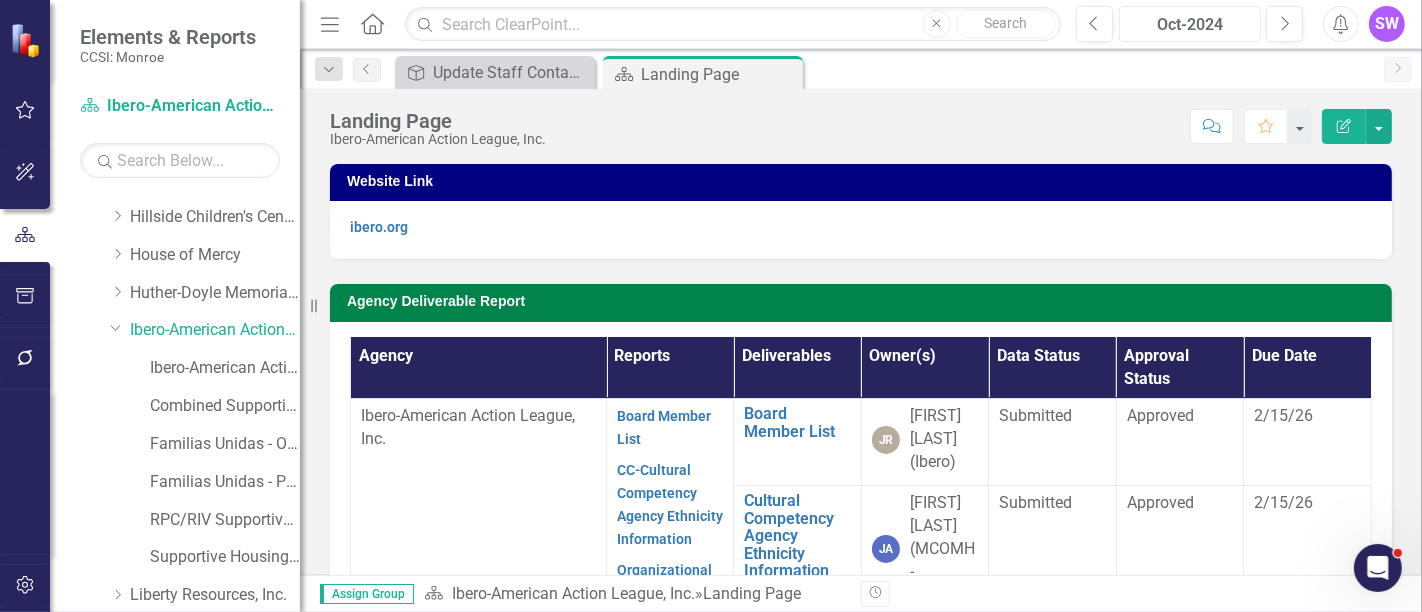 click on "Oct-2024" at bounding box center (1190, 25) 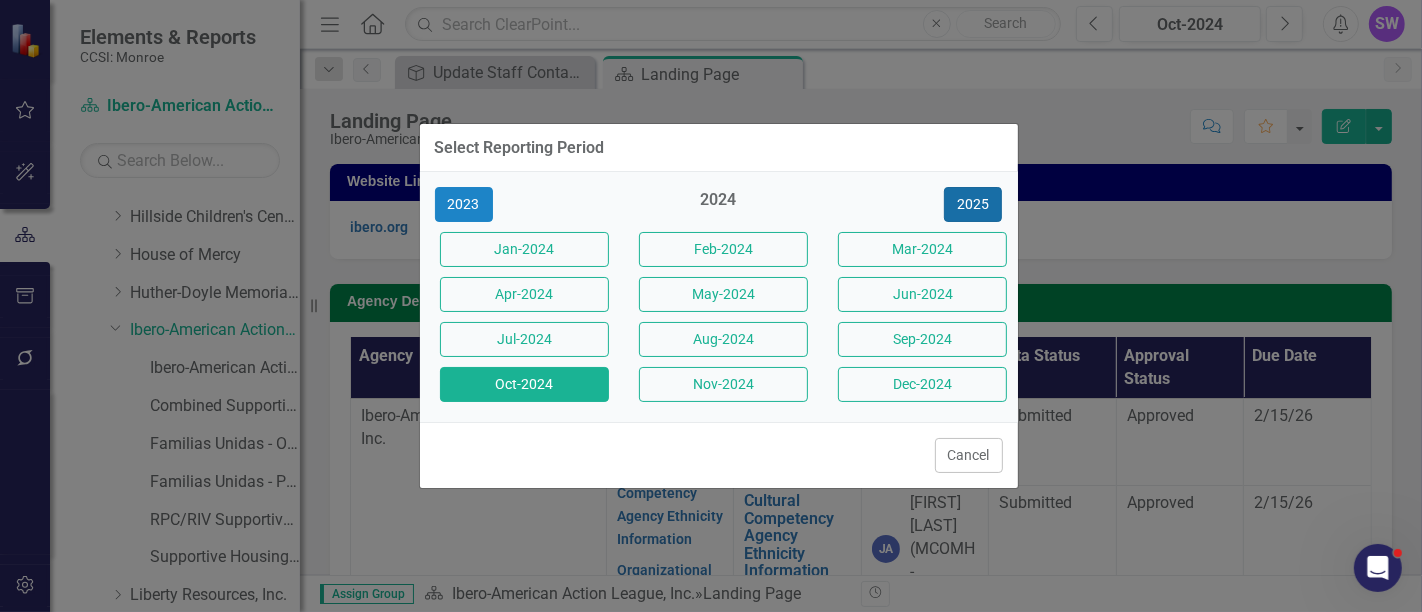 click on "2025" at bounding box center [973, 204] 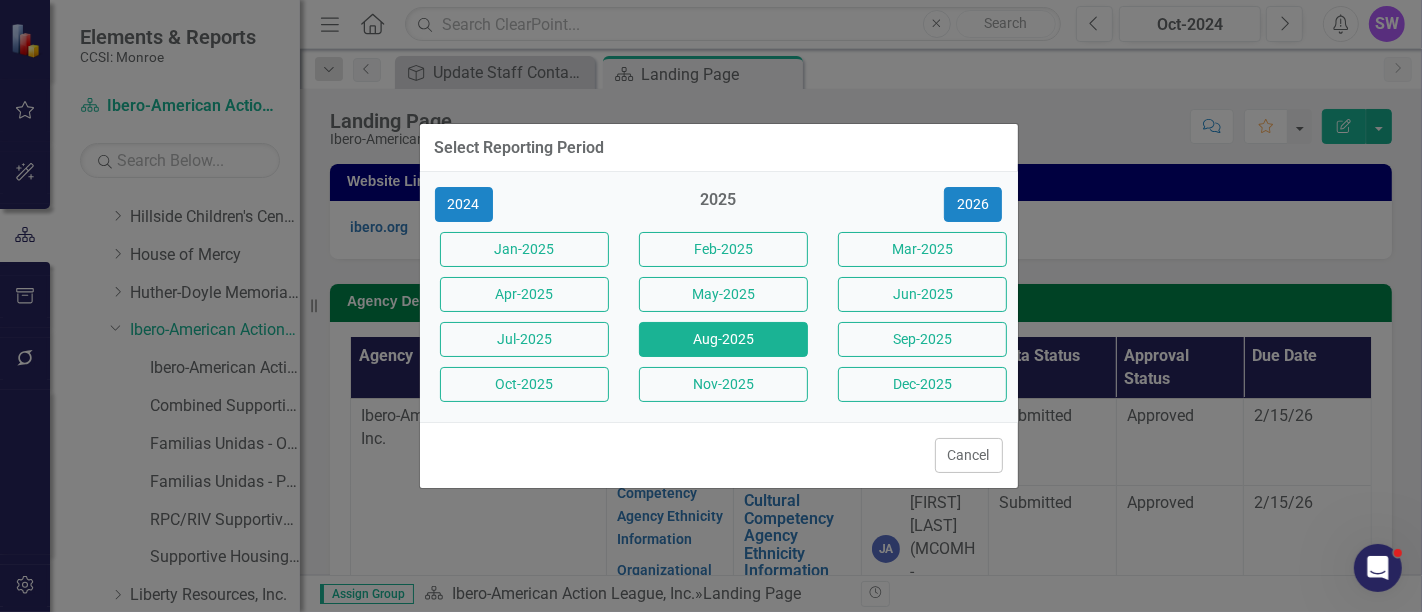 click on "Aug-2025" at bounding box center [723, 339] 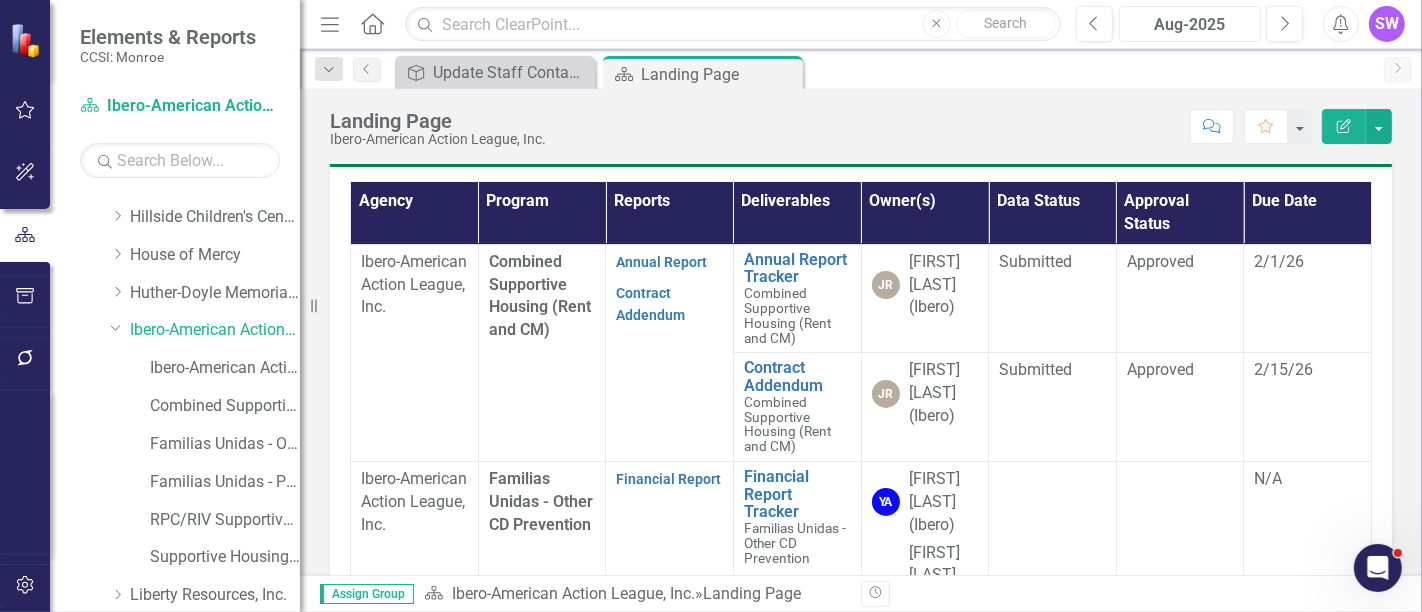scroll, scrollTop: 585, scrollLeft: 0, axis: vertical 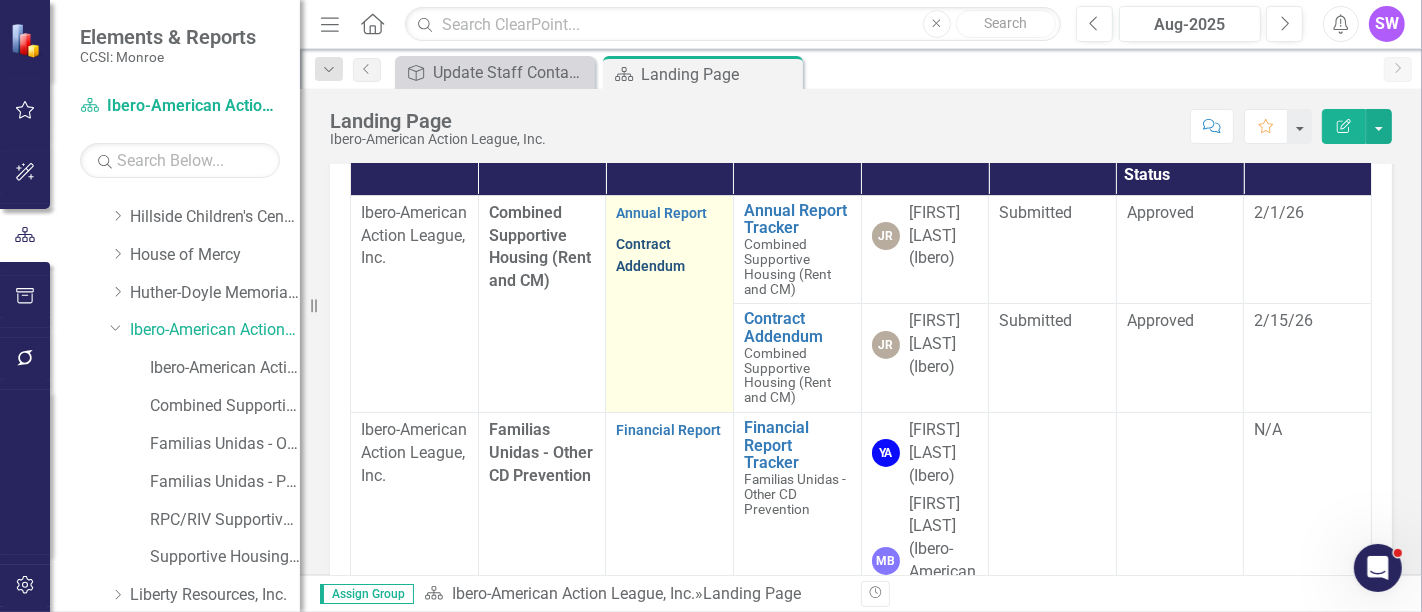 click on "Contract Addendum" at bounding box center (650, 255) 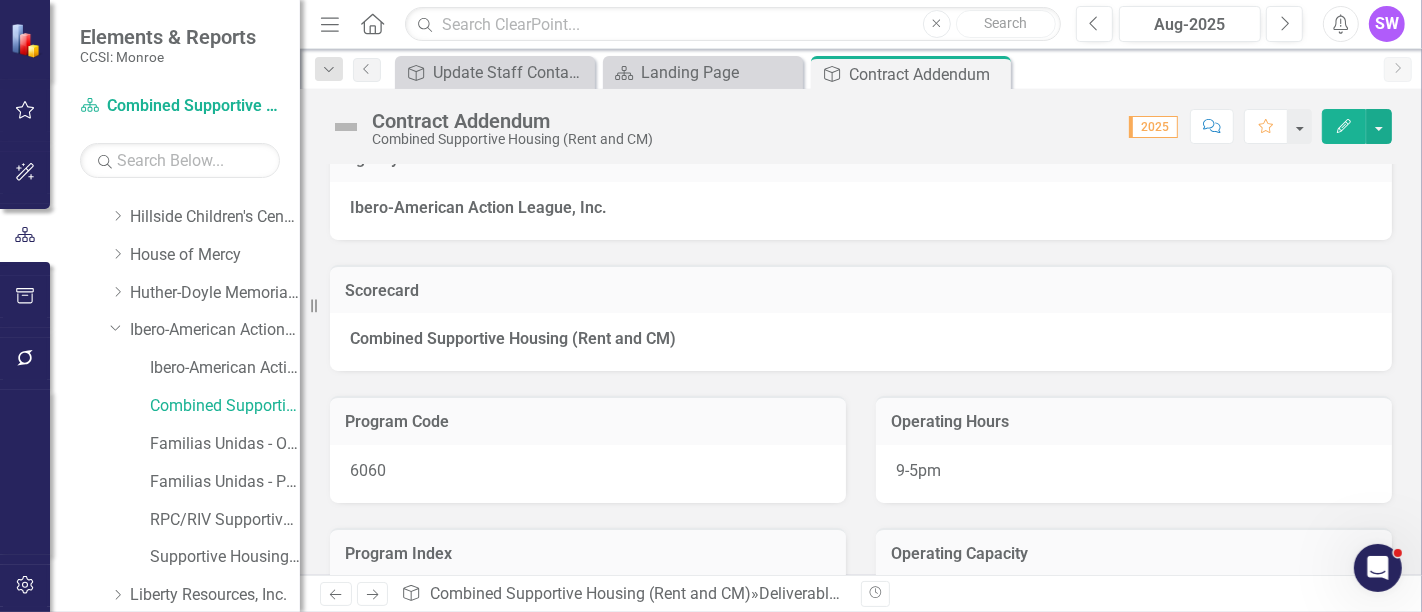 scroll, scrollTop: 0, scrollLeft: 0, axis: both 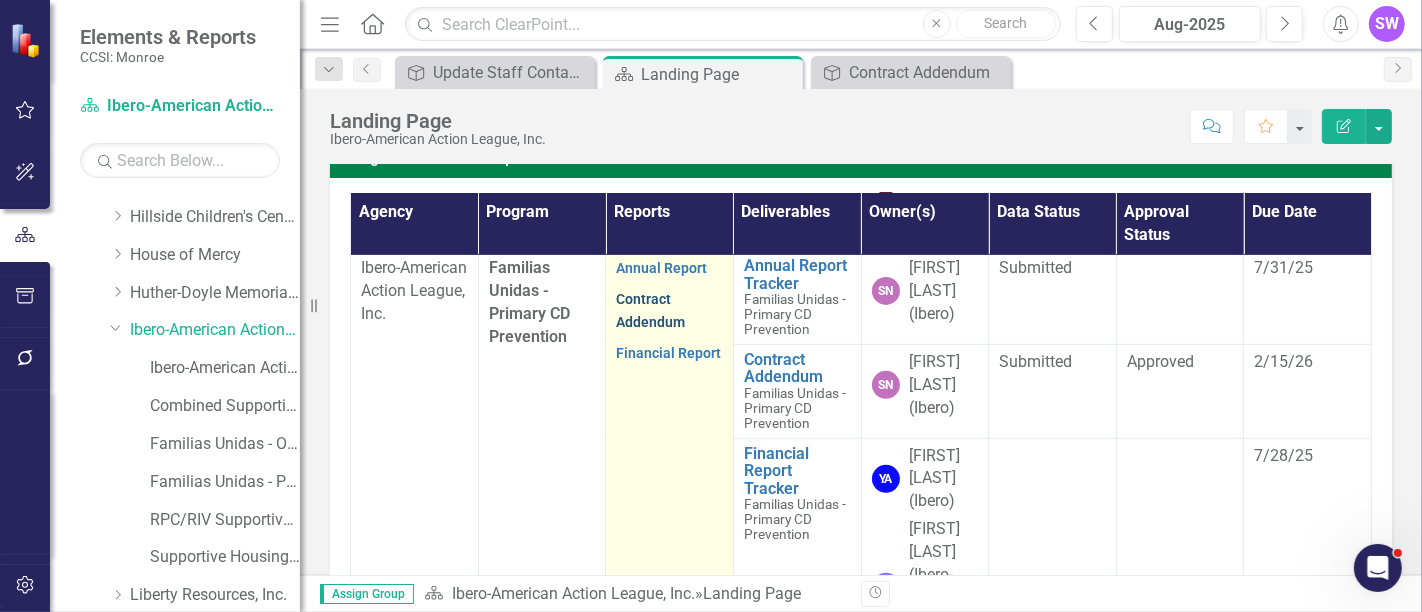 click on "Contract Addendum" at bounding box center [650, 310] 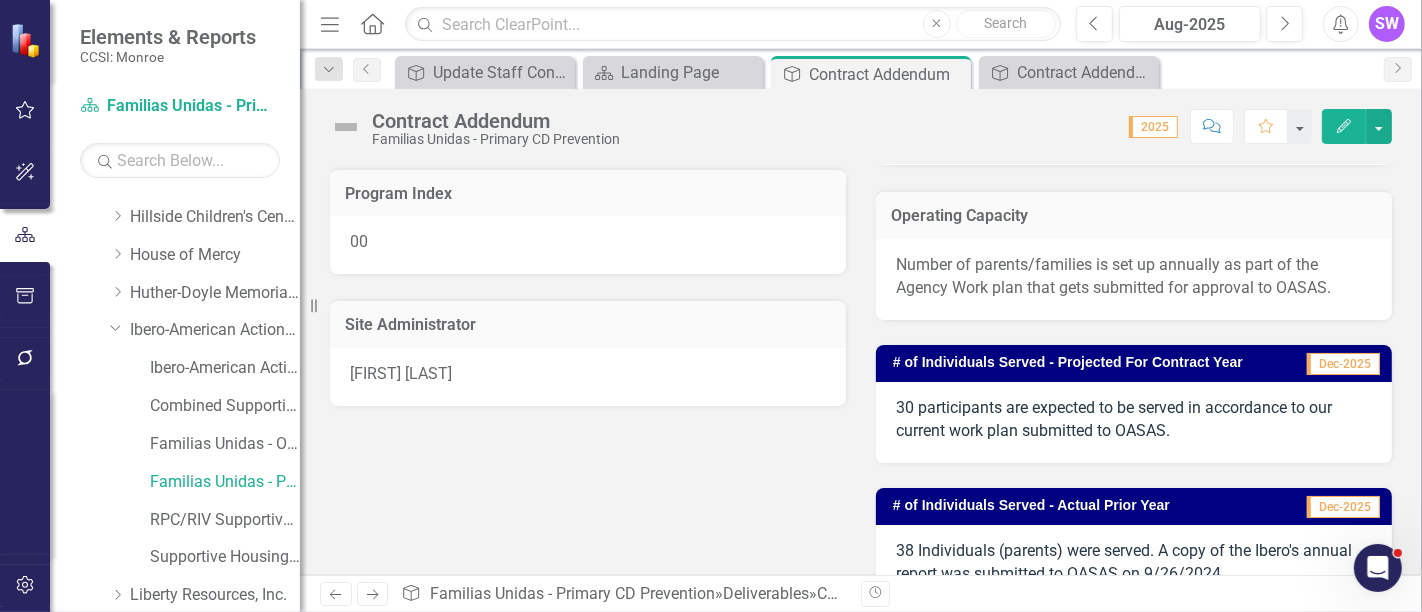 scroll, scrollTop: 438, scrollLeft: 0, axis: vertical 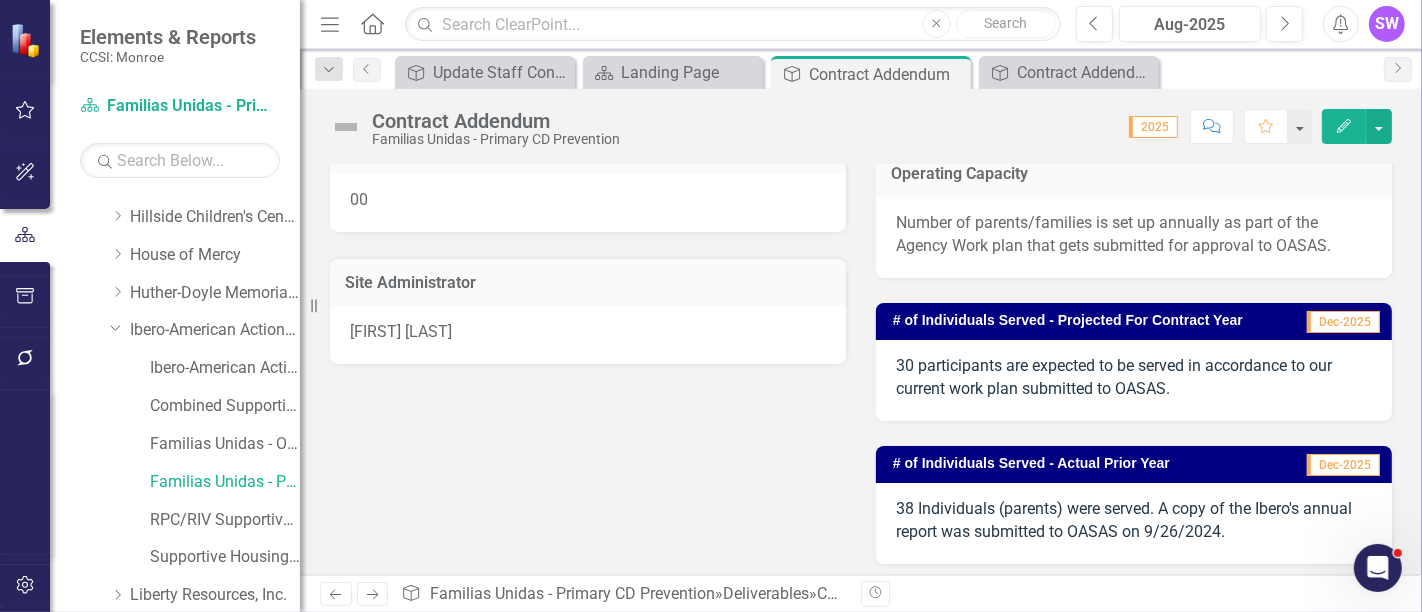 click on "Program Code 5520 Program Index 00 Site Administrator [FIRST] [LAST] Operating Hours M-F, 9:00 A.M. - 5:00 P.M. Adjustments can be made based on family availability. Operating Capacity Number of parents/families is set up annually as part of the Agency Work plan that gets submitted for approval to OASAS. # of Individuals Served - Projected For Contract Year Dec-2025 30 participants are expected to be served in accordance to our current work plan submitted to OASAS. # of Individuals Served - Actual Prior Year Dec-2025 38 Individuals (parents) were served. A copy of the Ibero's annual report was submitted to OASAS on 9/26/2024." at bounding box center (861, 266) 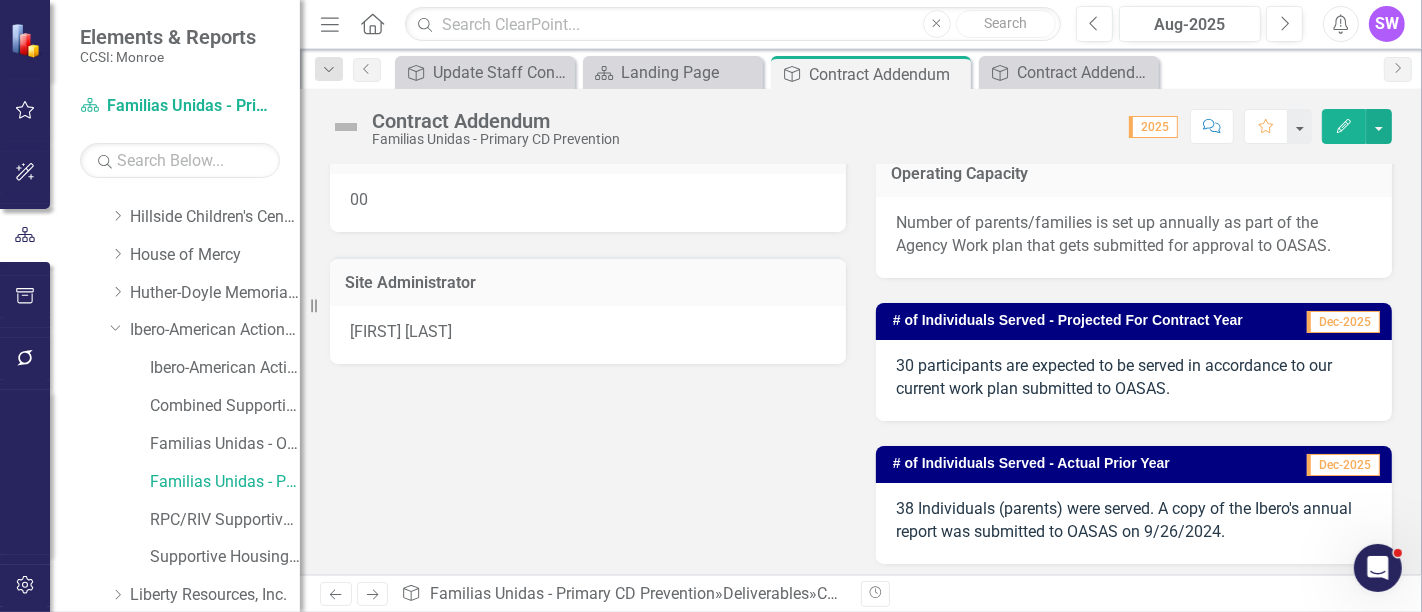 scroll, scrollTop: 523, scrollLeft: 0, axis: vertical 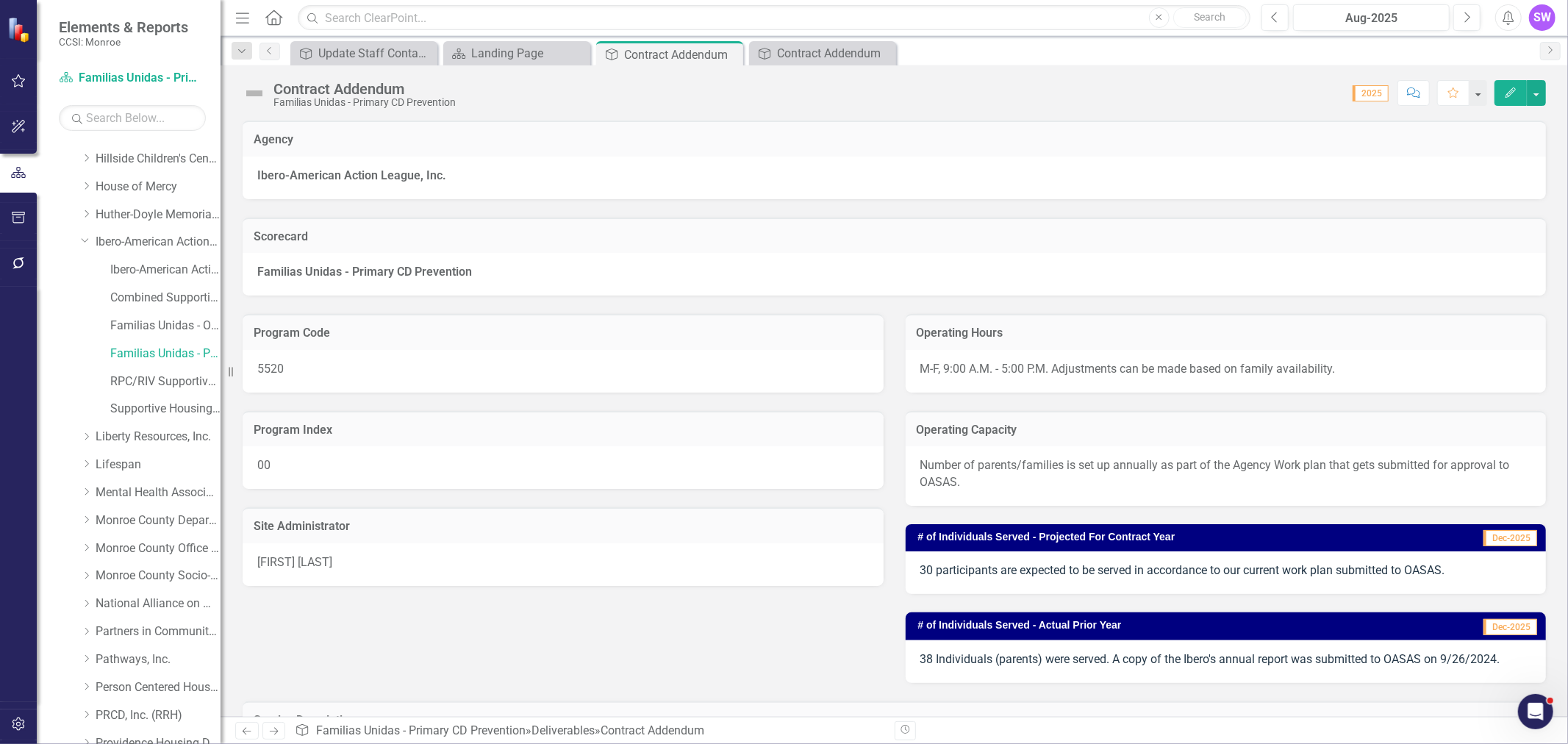 drag, startPoint x: 420, startPoint y: 262, endPoint x: 447, endPoint y: 263, distance: 27.018512 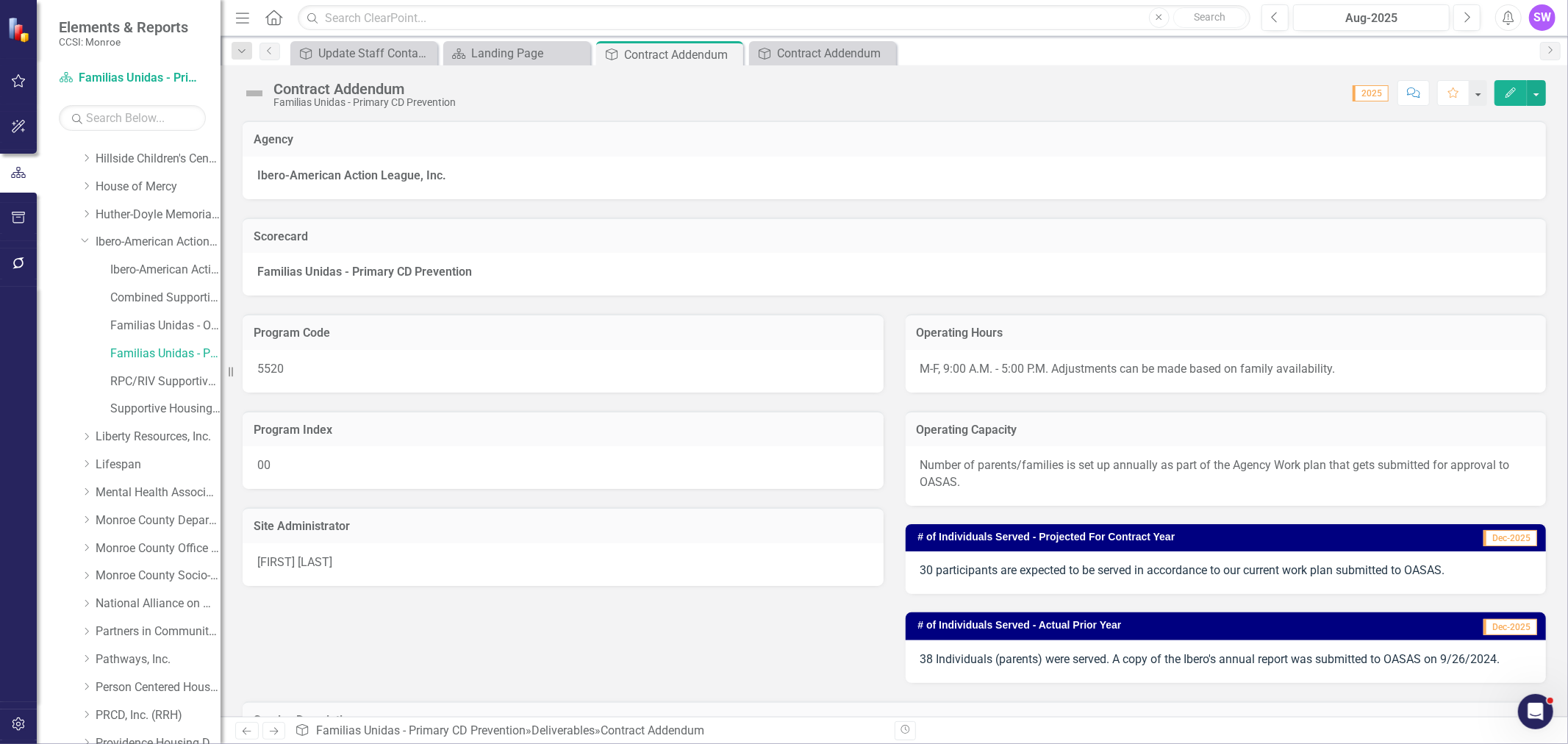 click on "Scorecard Familias Unidas - Primary CD Prevention" at bounding box center (894, 248) 